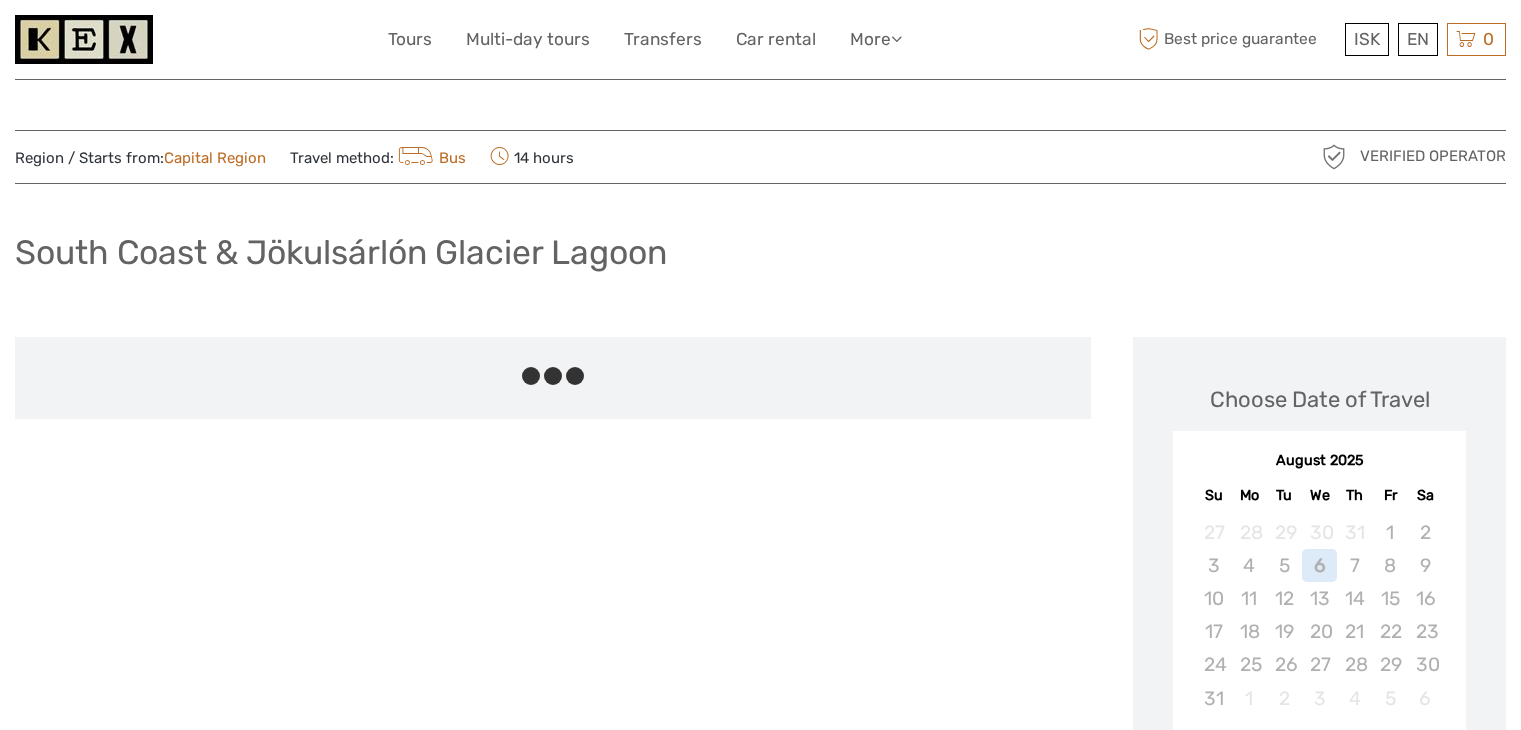 scroll, scrollTop: 0, scrollLeft: 0, axis: both 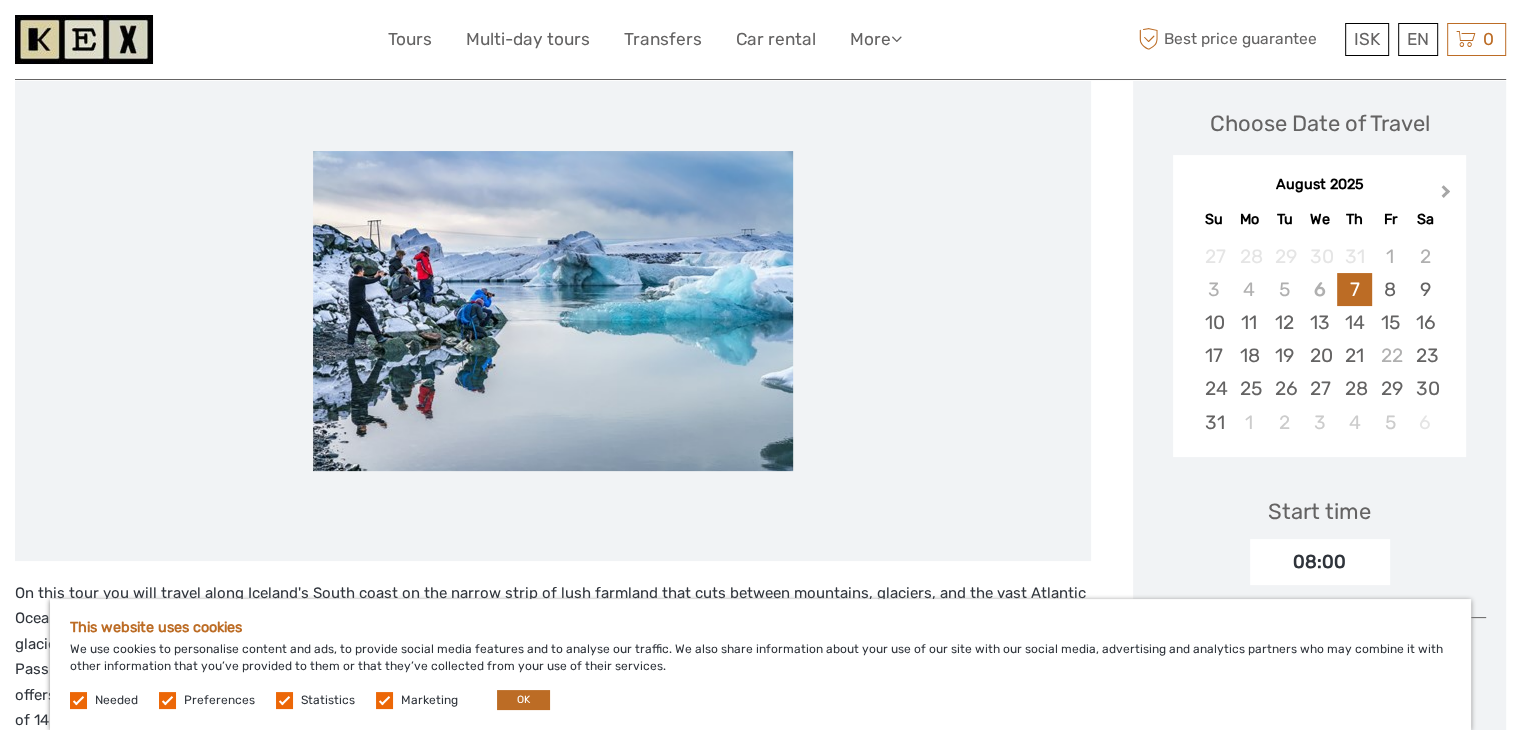 click on "Next Month" at bounding box center (1446, 195) 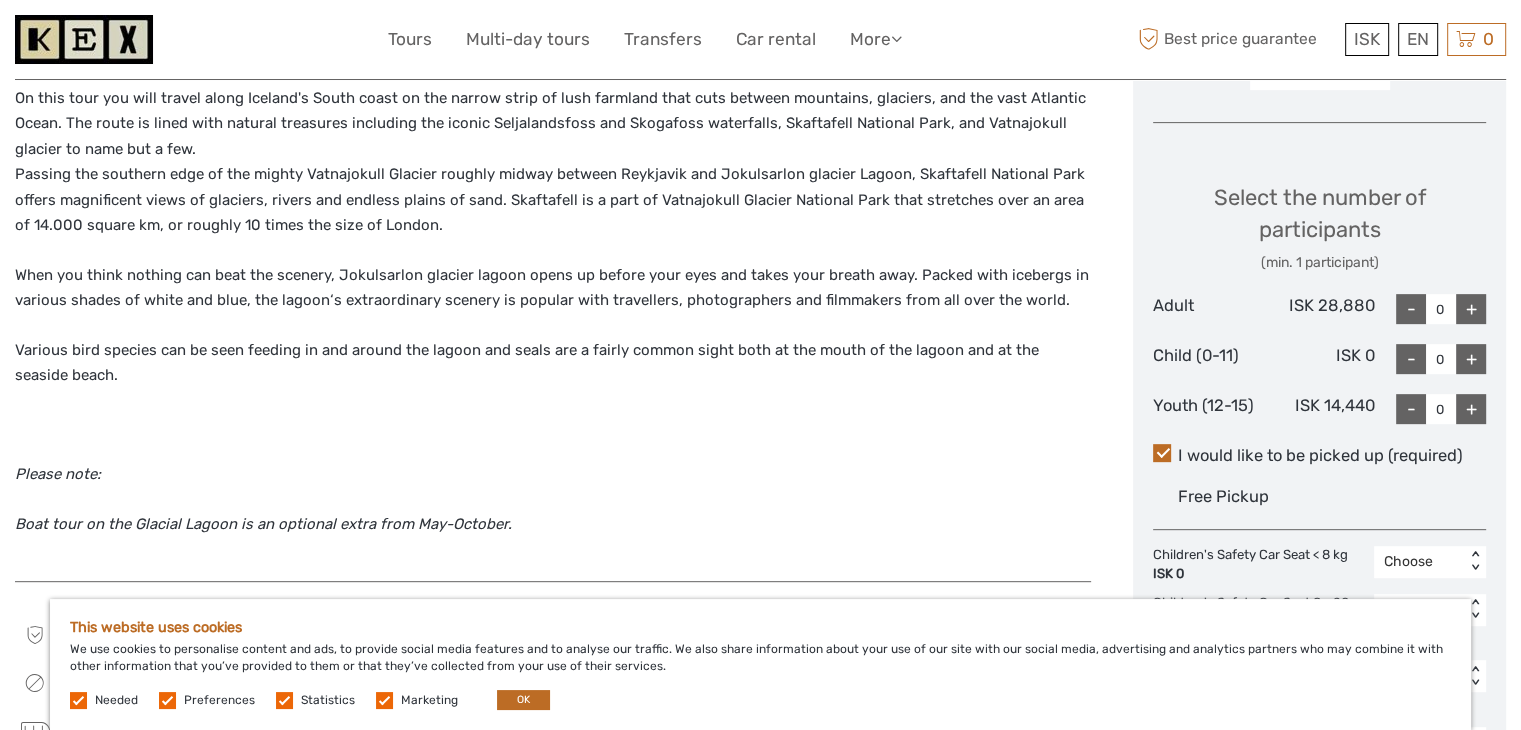 scroll, scrollTop: 768, scrollLeft: 0, axis: vertical 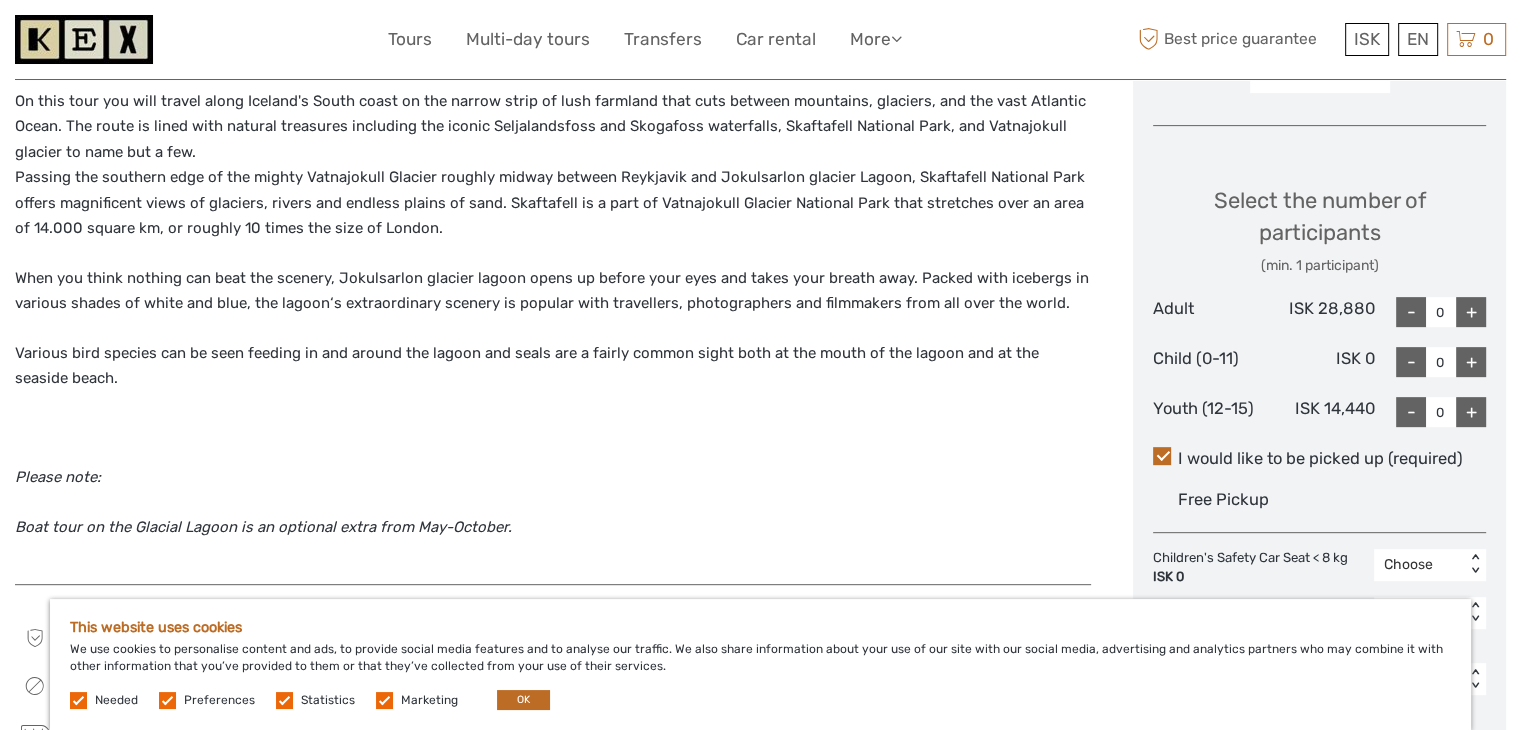 click on "+" at bounding box center [1471, 312] 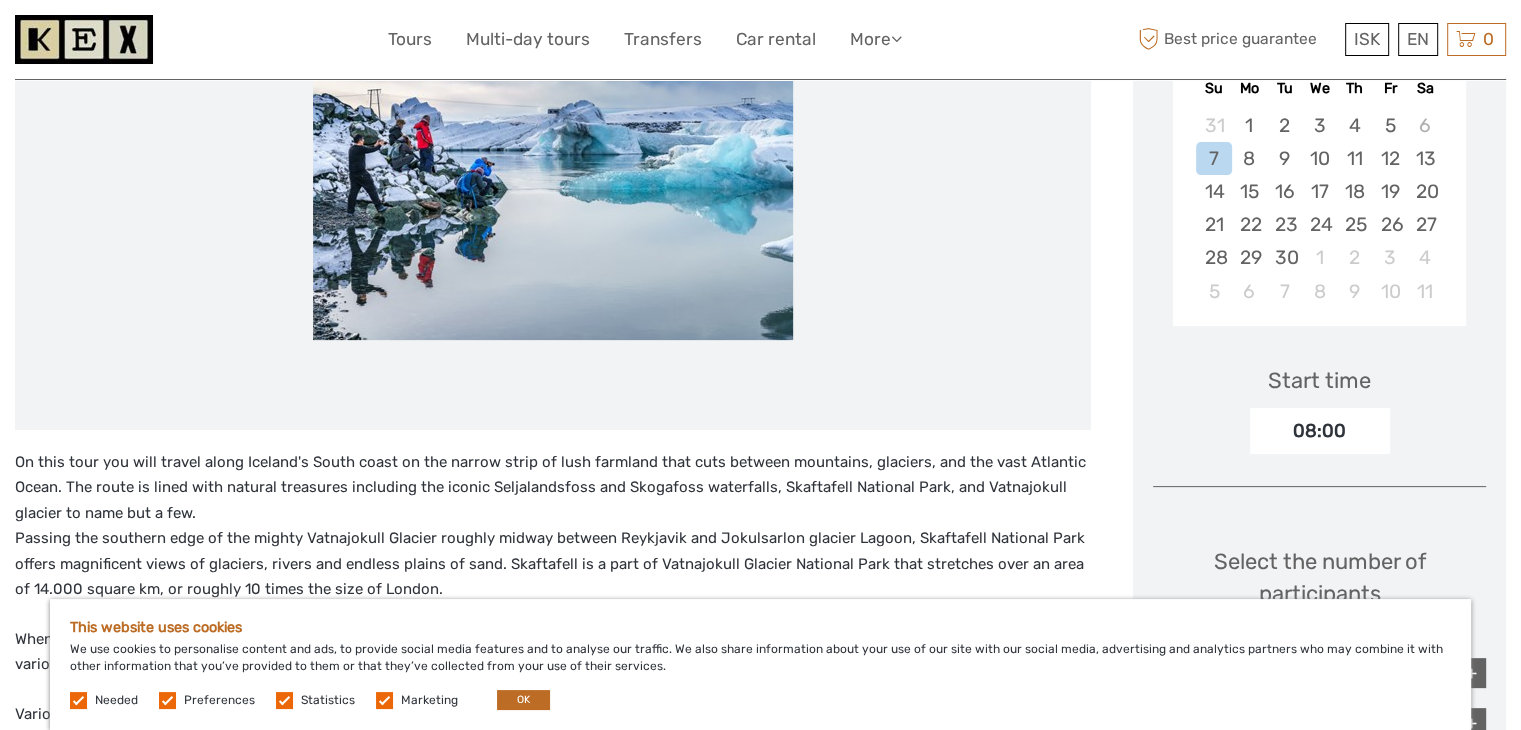 scroll, scrollTop: 408, scrollLeft: 0, axis: vertical 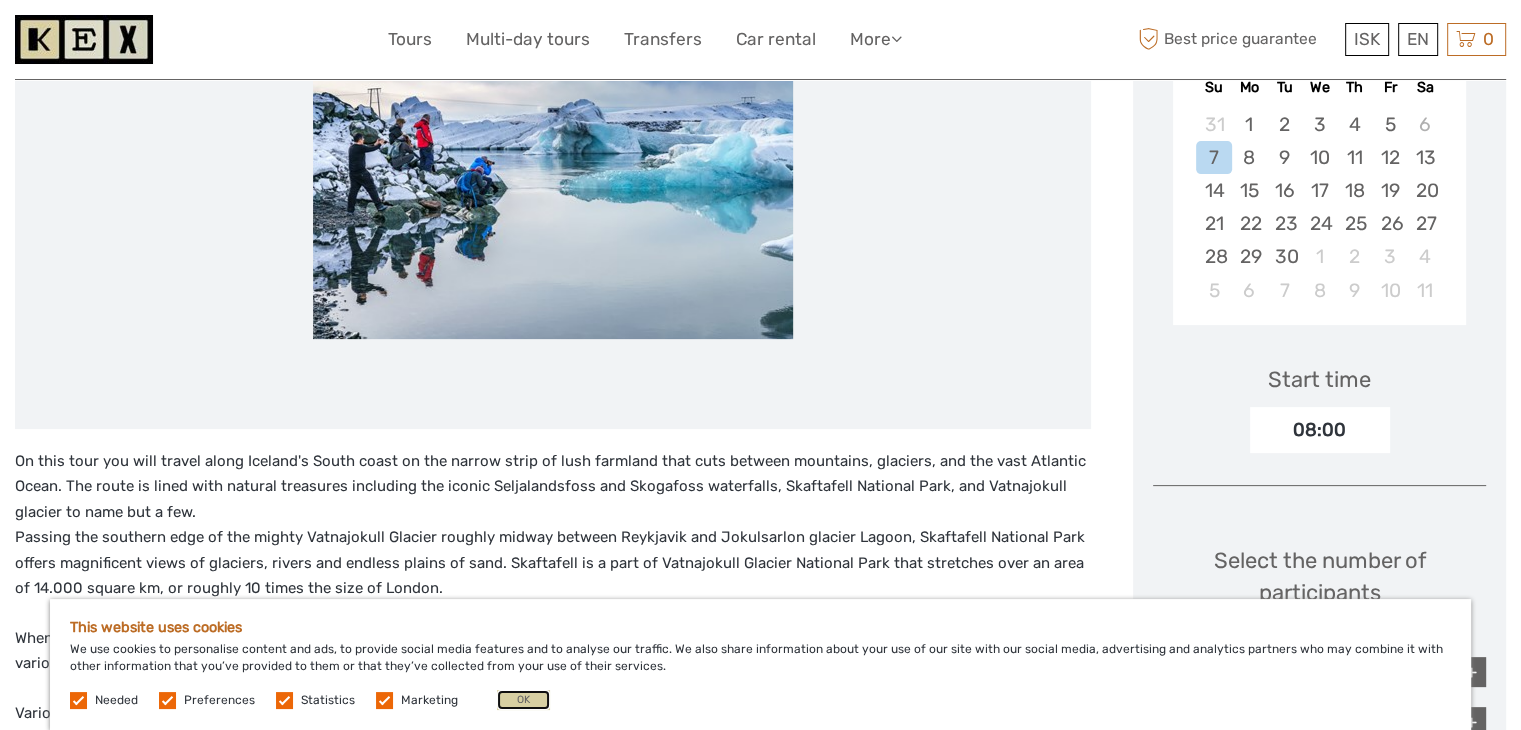 click on "OK" at bounding box center [523, 700] 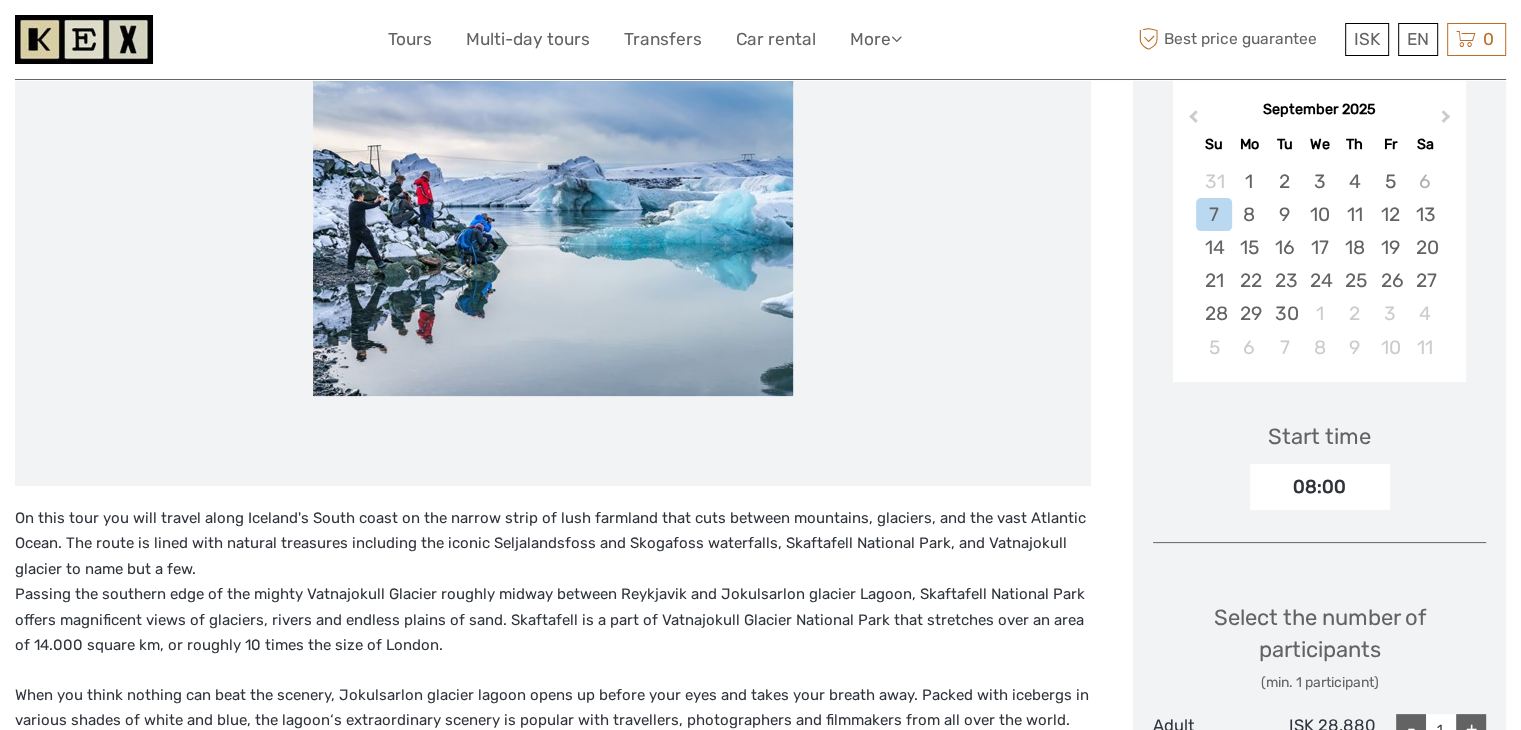scroll, scrollTop: 303, scrollLeft: 0, axis: vertical 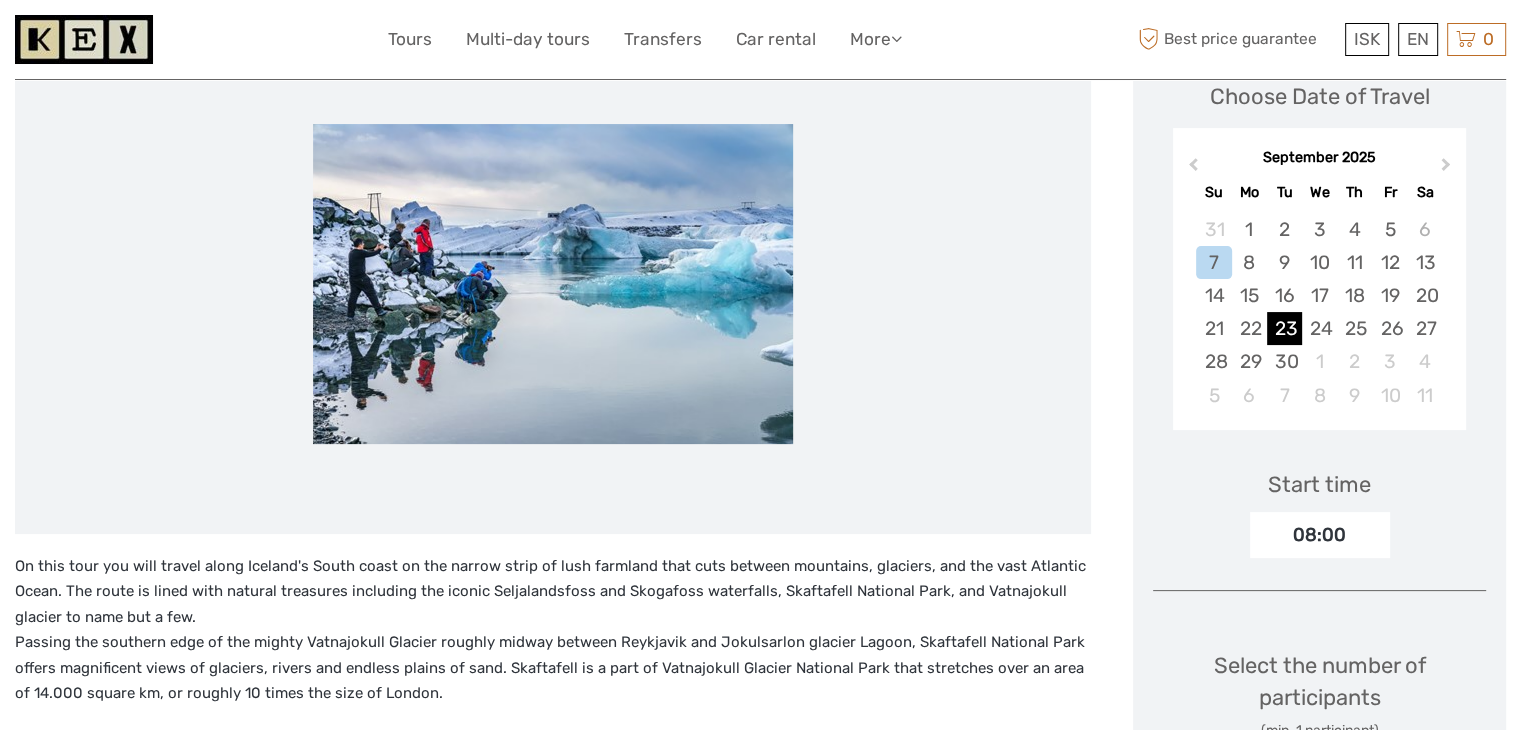 click on "23" at bounding box center [1284, 328] 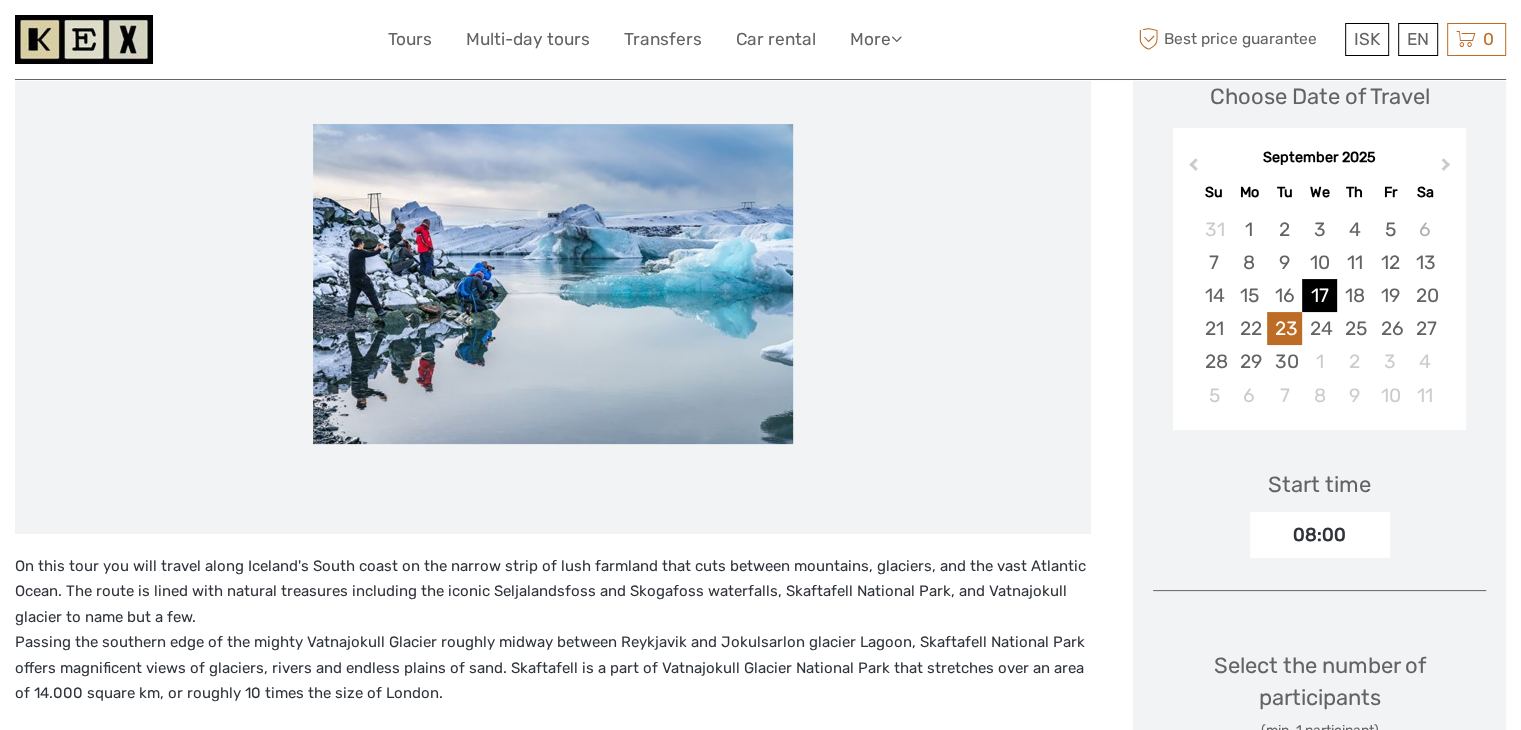 click on "17" at bounding box center [1319, 295] 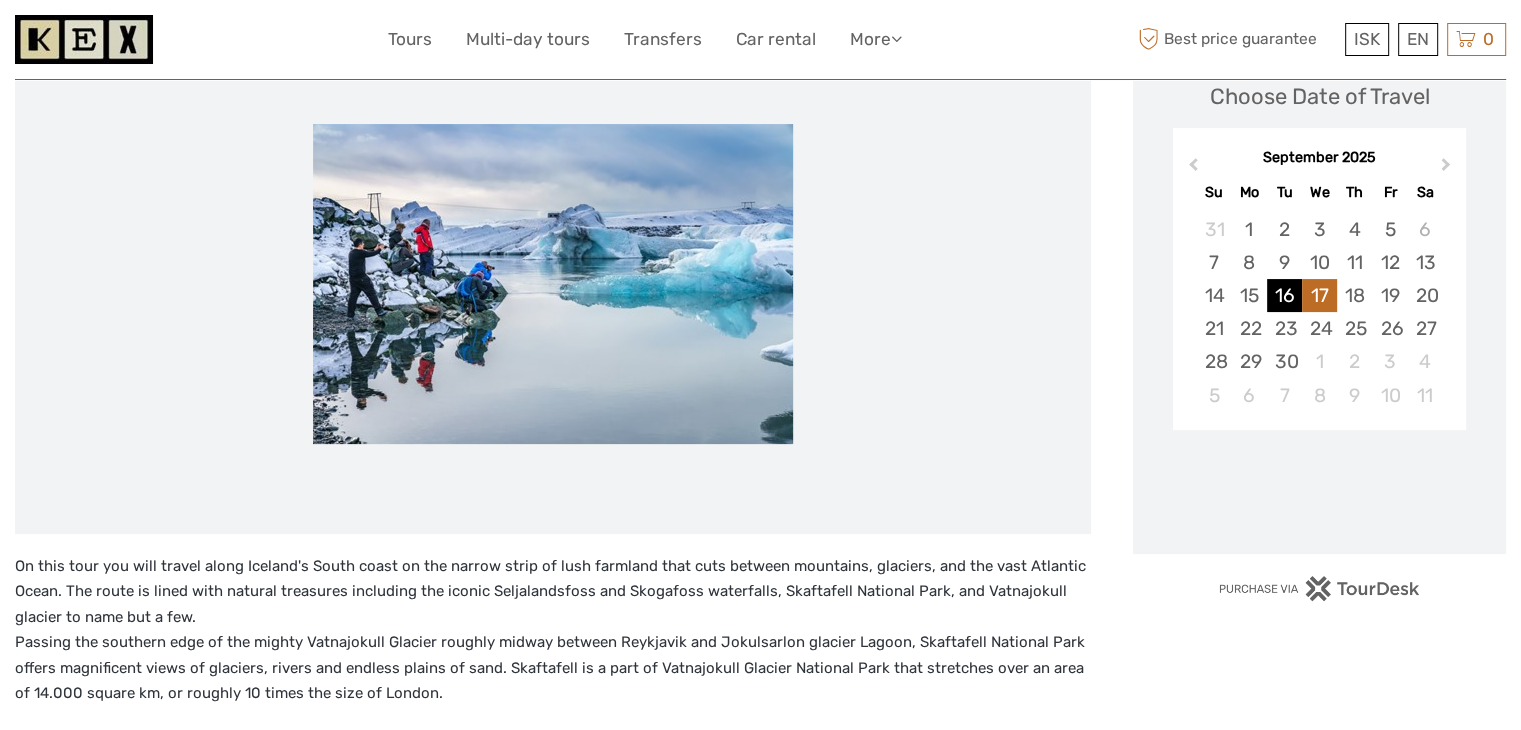 click on "16" at bounding box center (1284, 295) 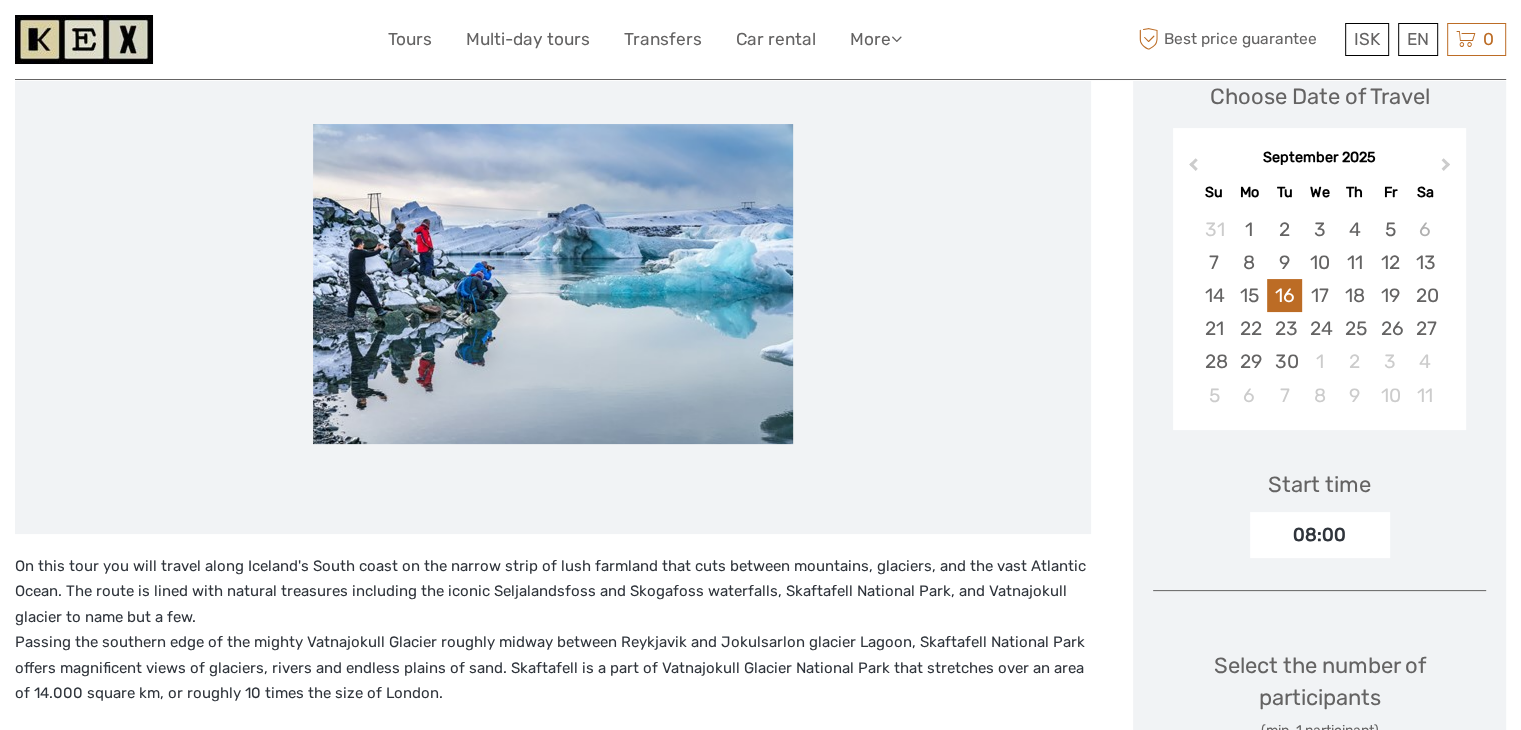 scroll, scrollTop: 0, scrollLeft: 0, axis: both 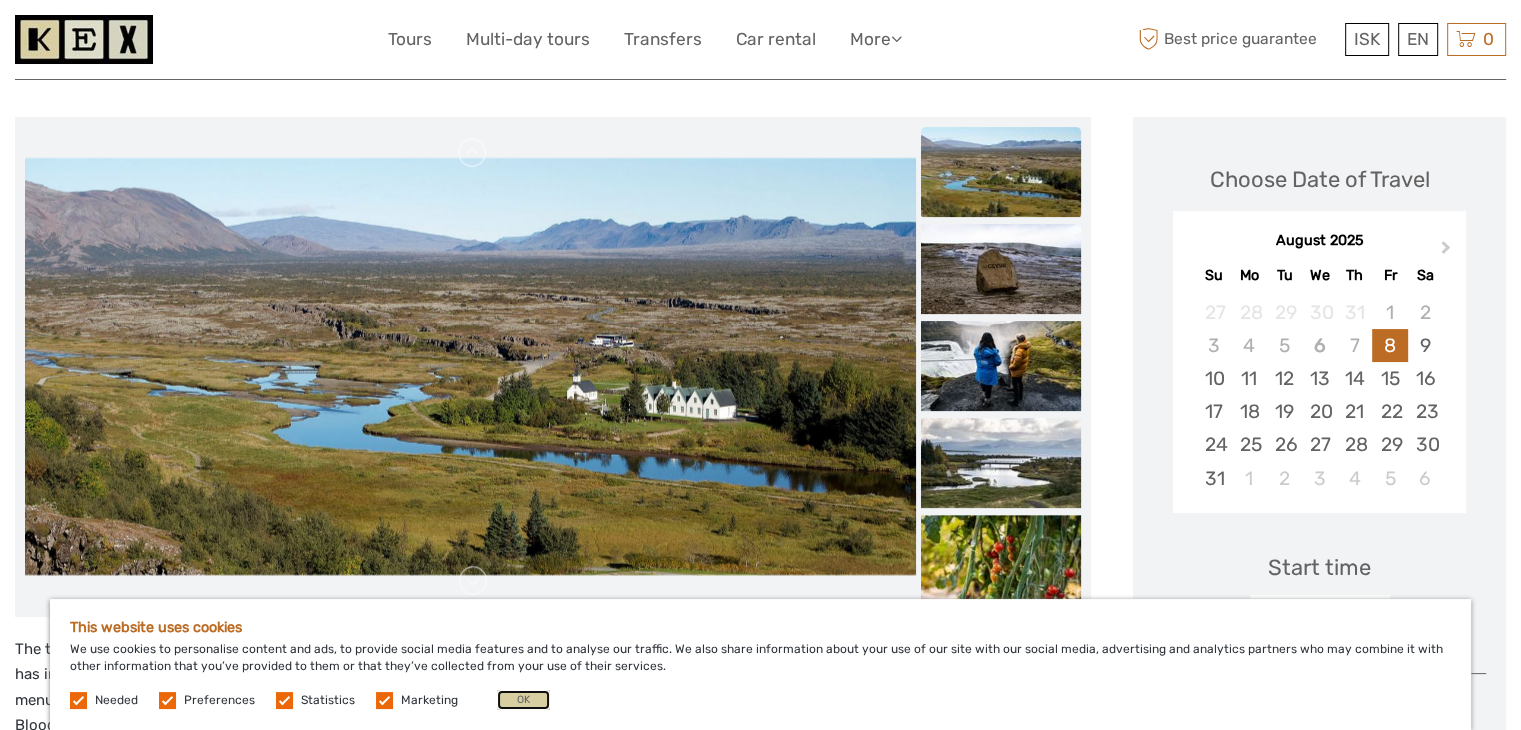 click on "OK" at bounding box center [523, 700] 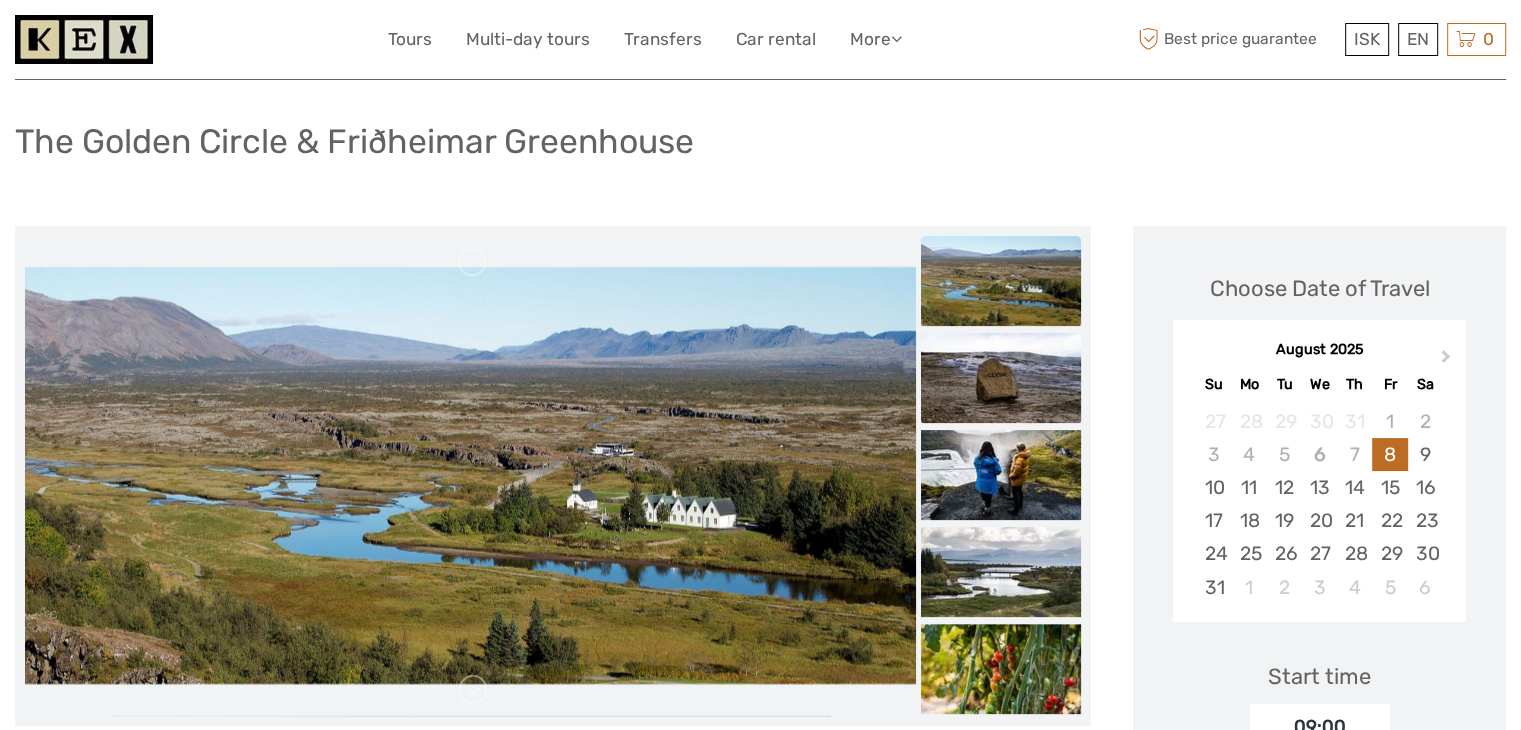 scroll, scrollTop: 112, scrollLeft: 0, axis: vertical 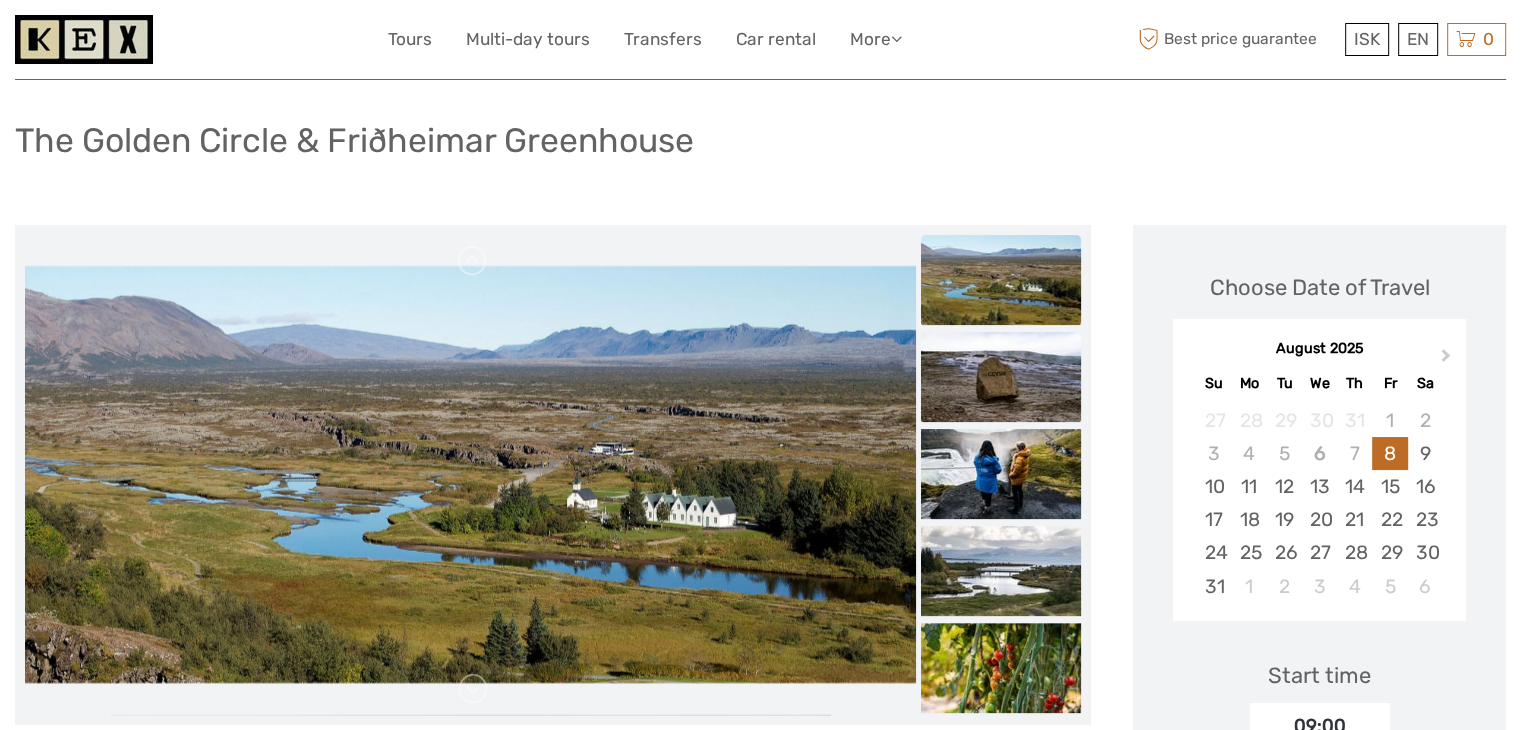 click at bounding box center [1001, 377] 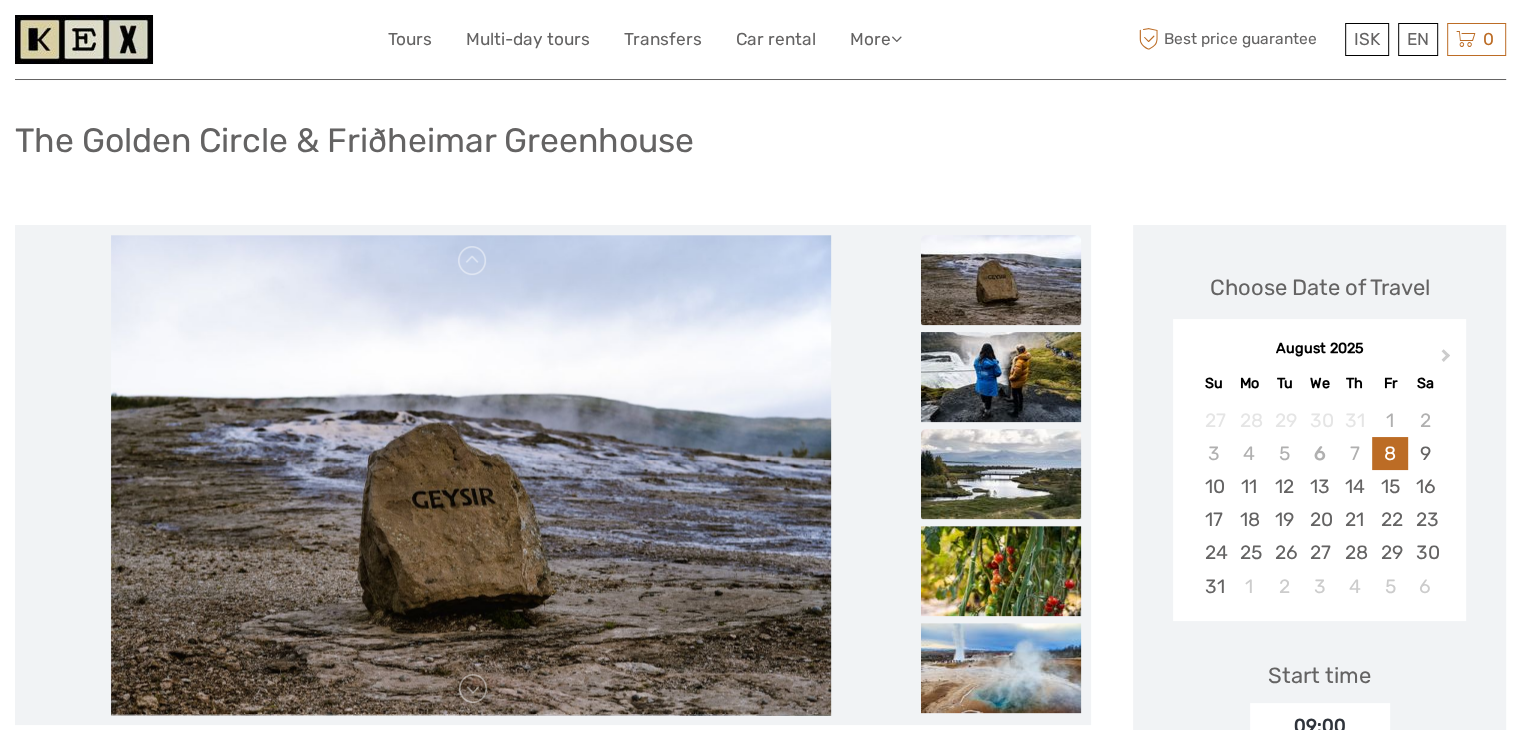 click at bounding box center (1001, 474) 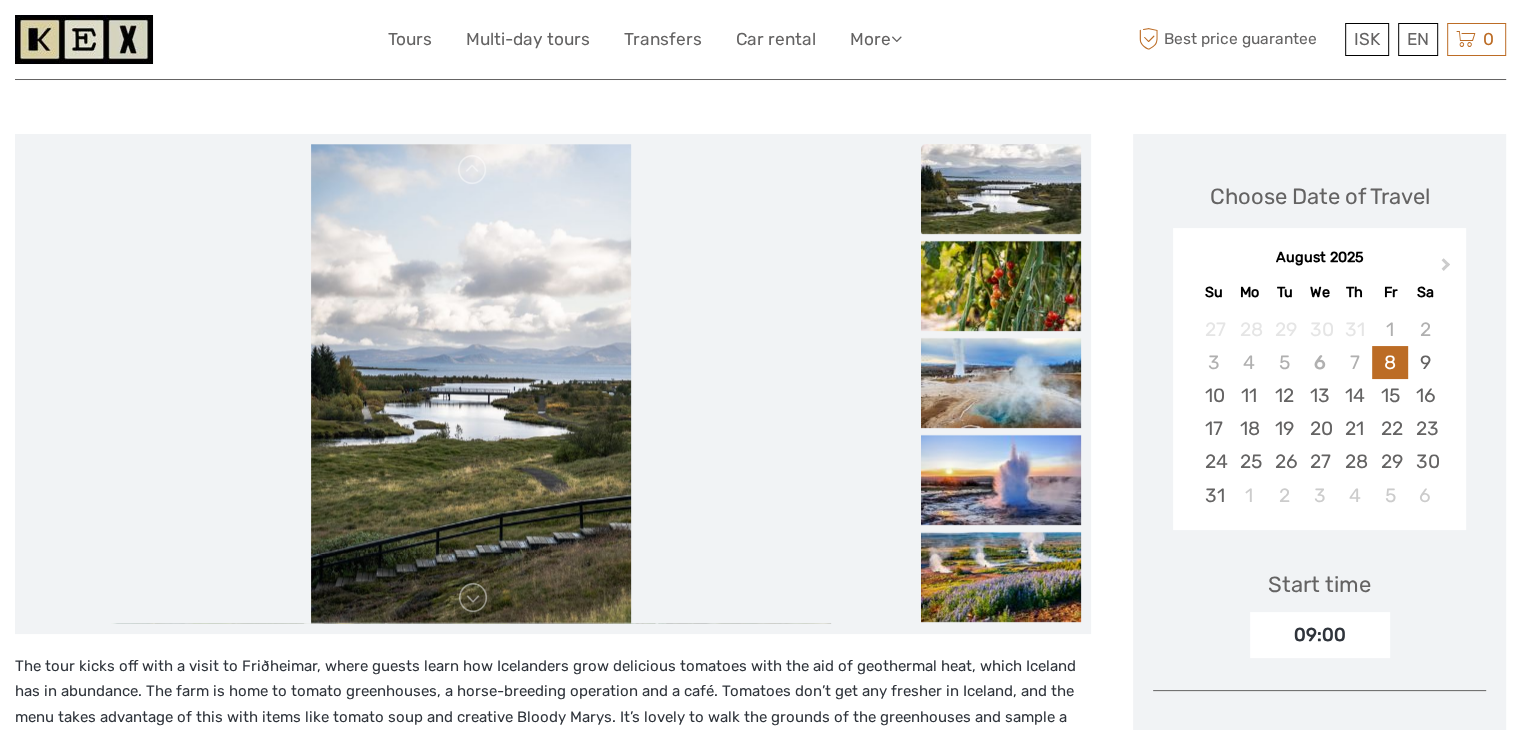 scroll, scrollTop: 210, scrollLeft: 0, axis: vertical 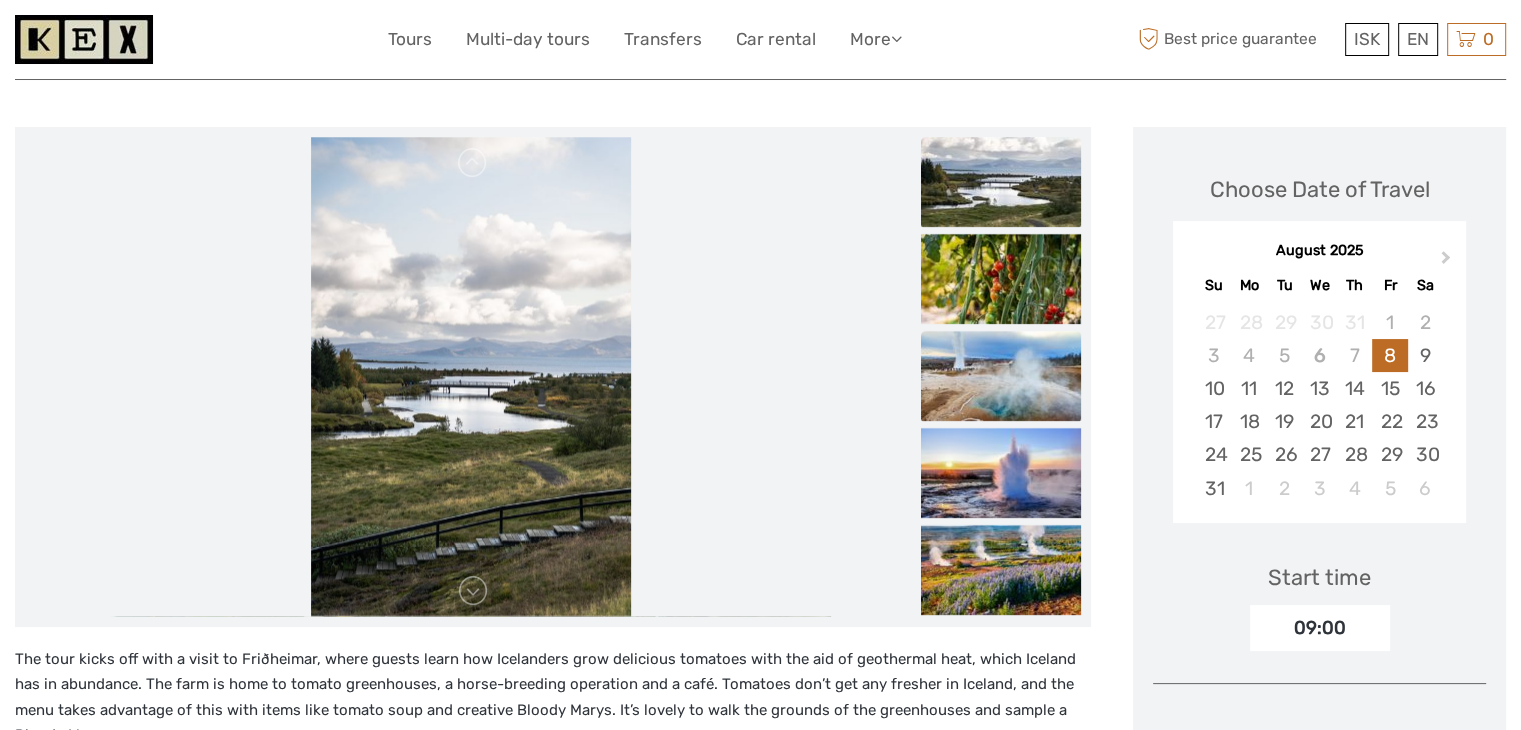 click at bounding box center [1001, 376] 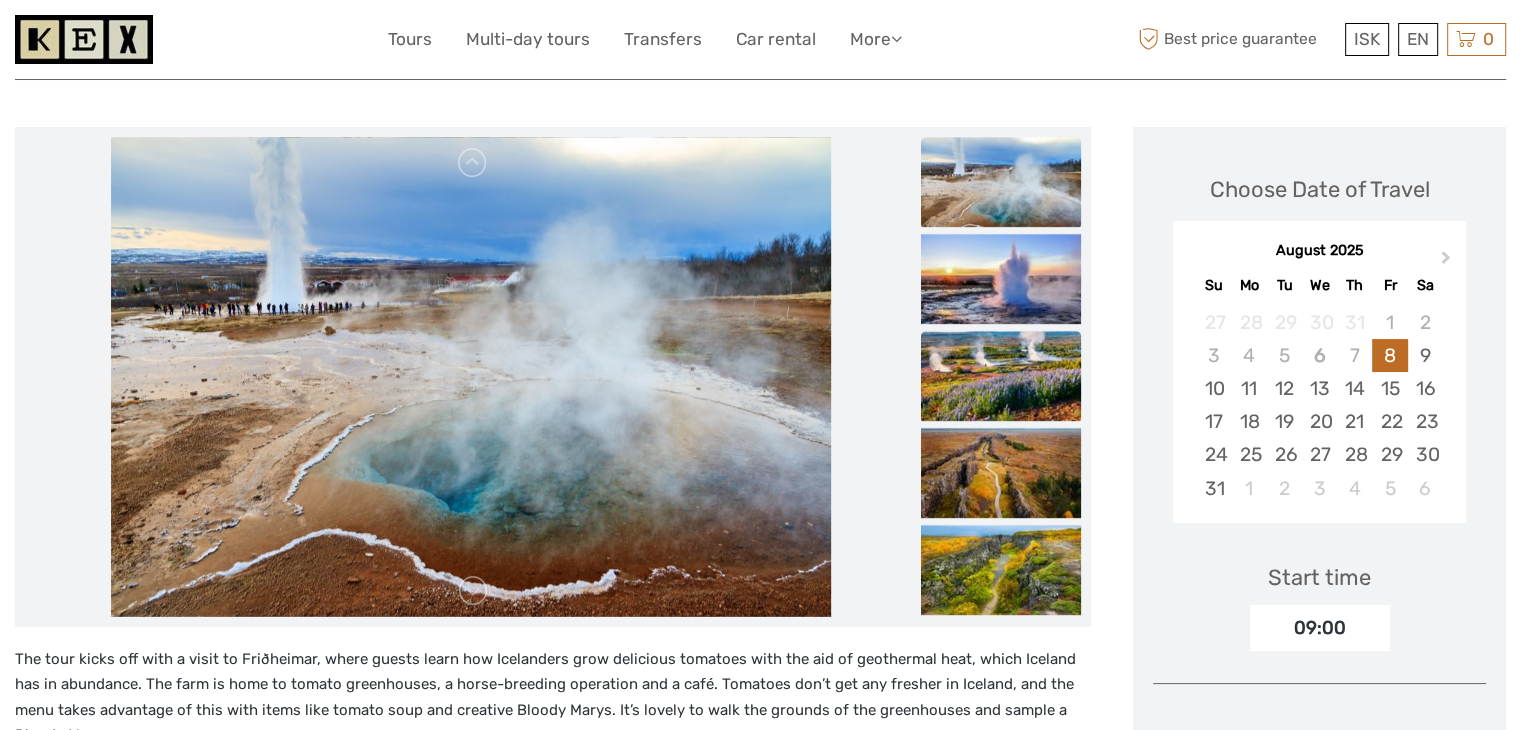 click at bounding box center (1001, 376) 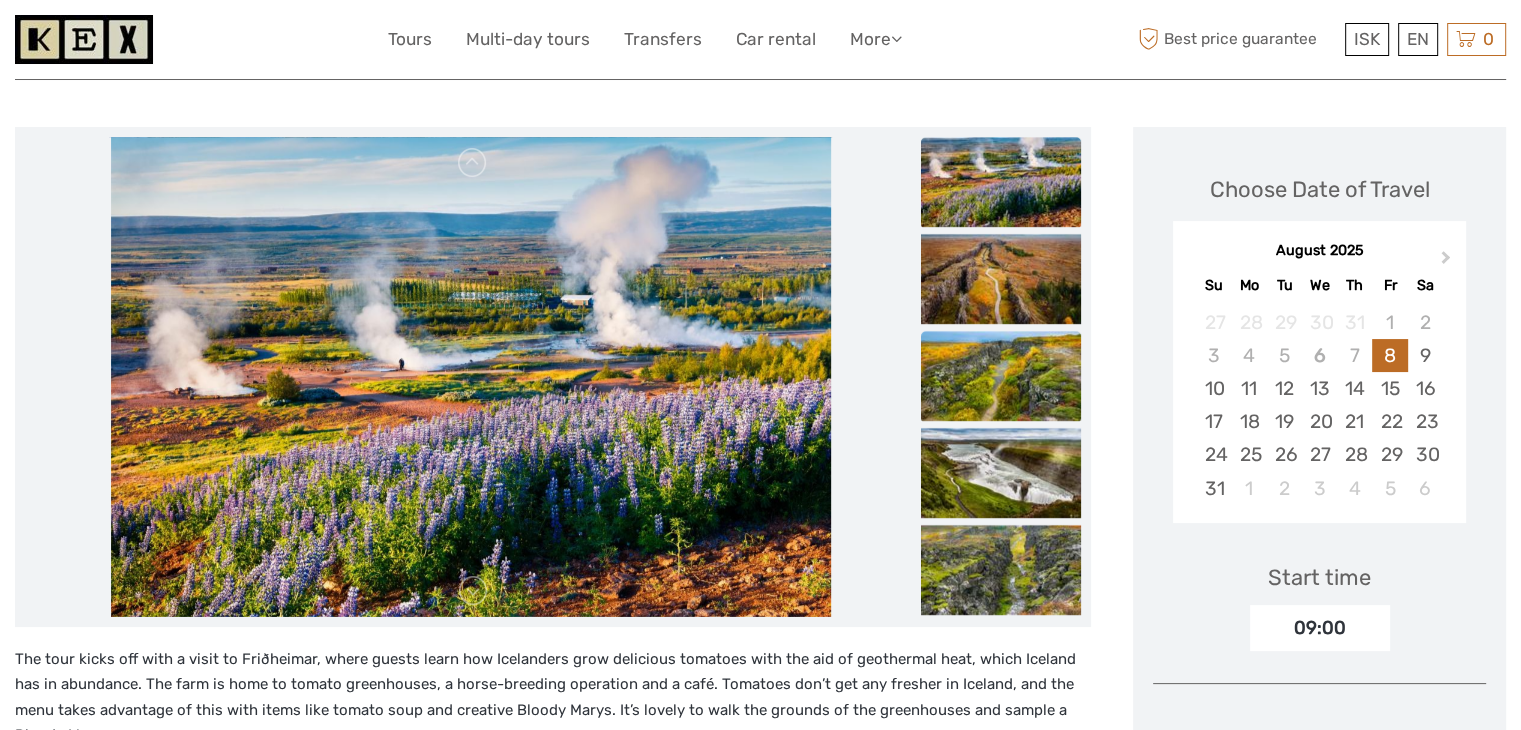 click at bounding box center (1001, 376) 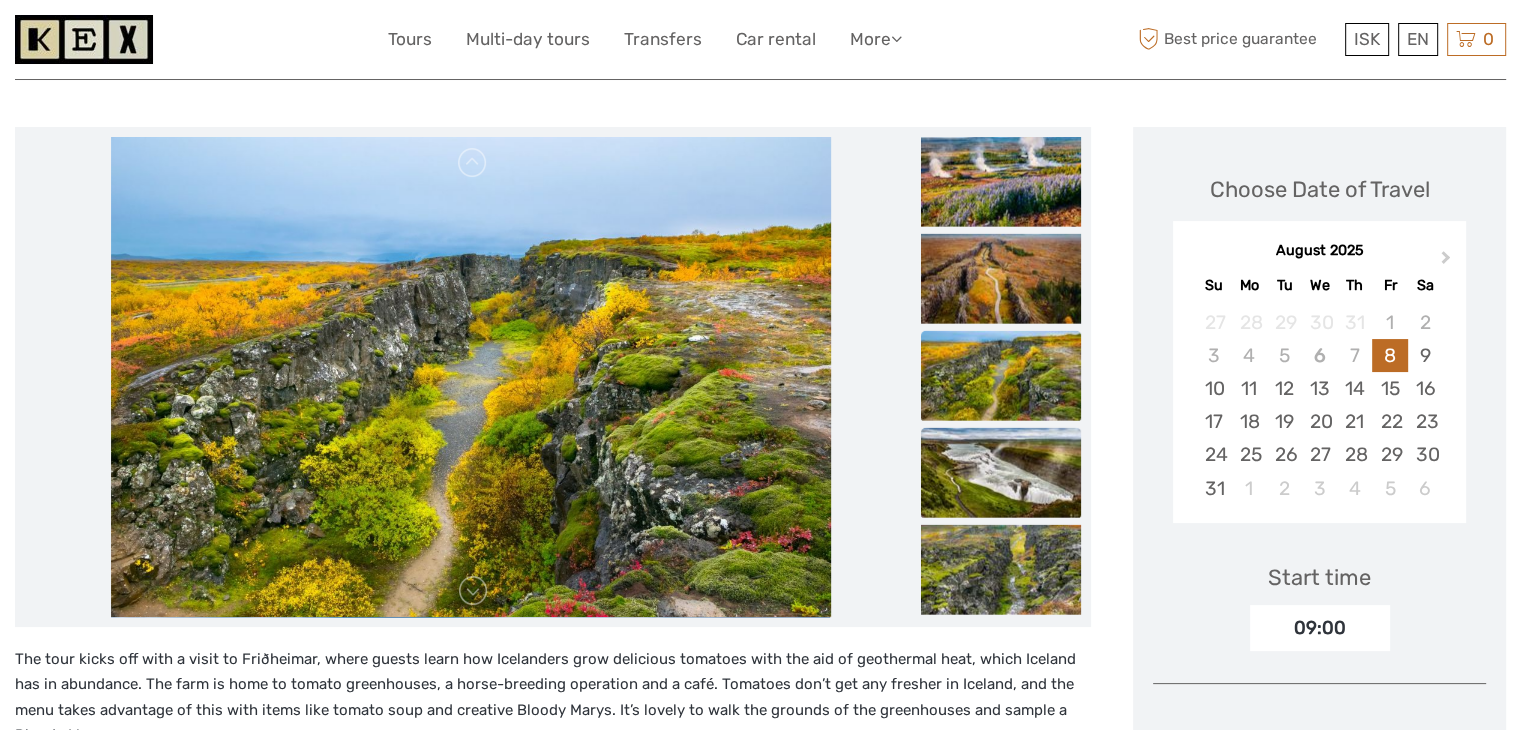 click at bounding box center [1001, 472] 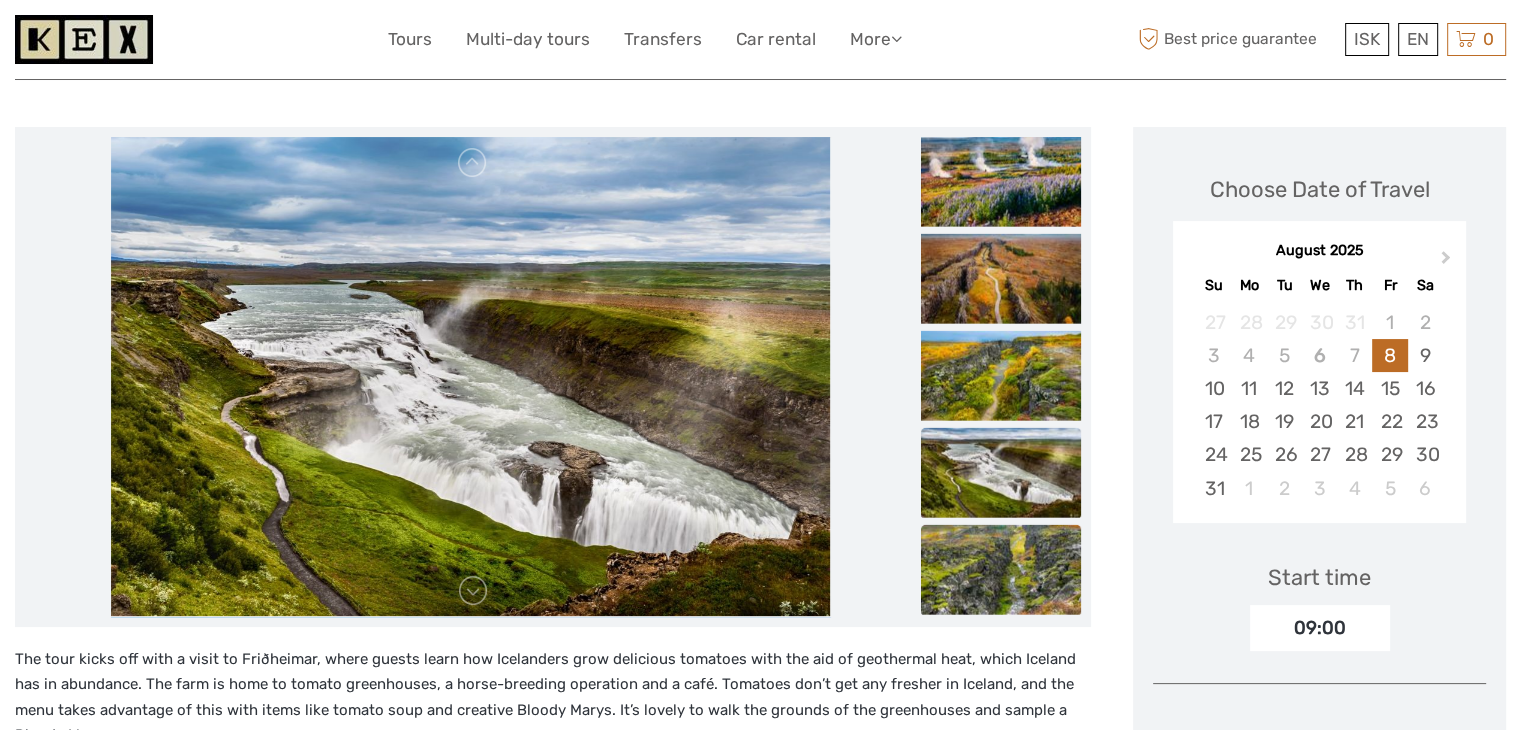 click at bounding box center [1001, 569] 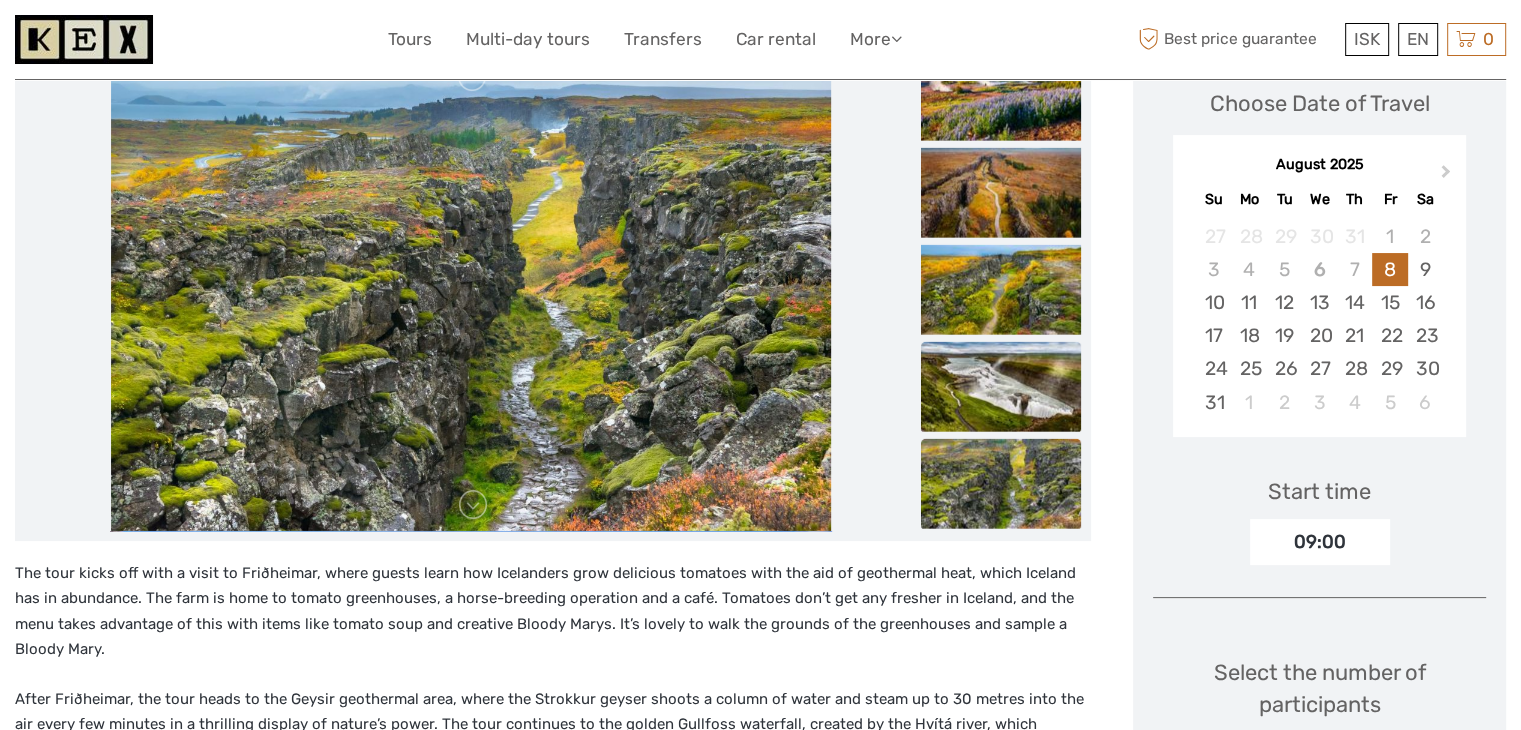 scroll, scrollTop: 299, scrollLeft: 0, axis: vertical 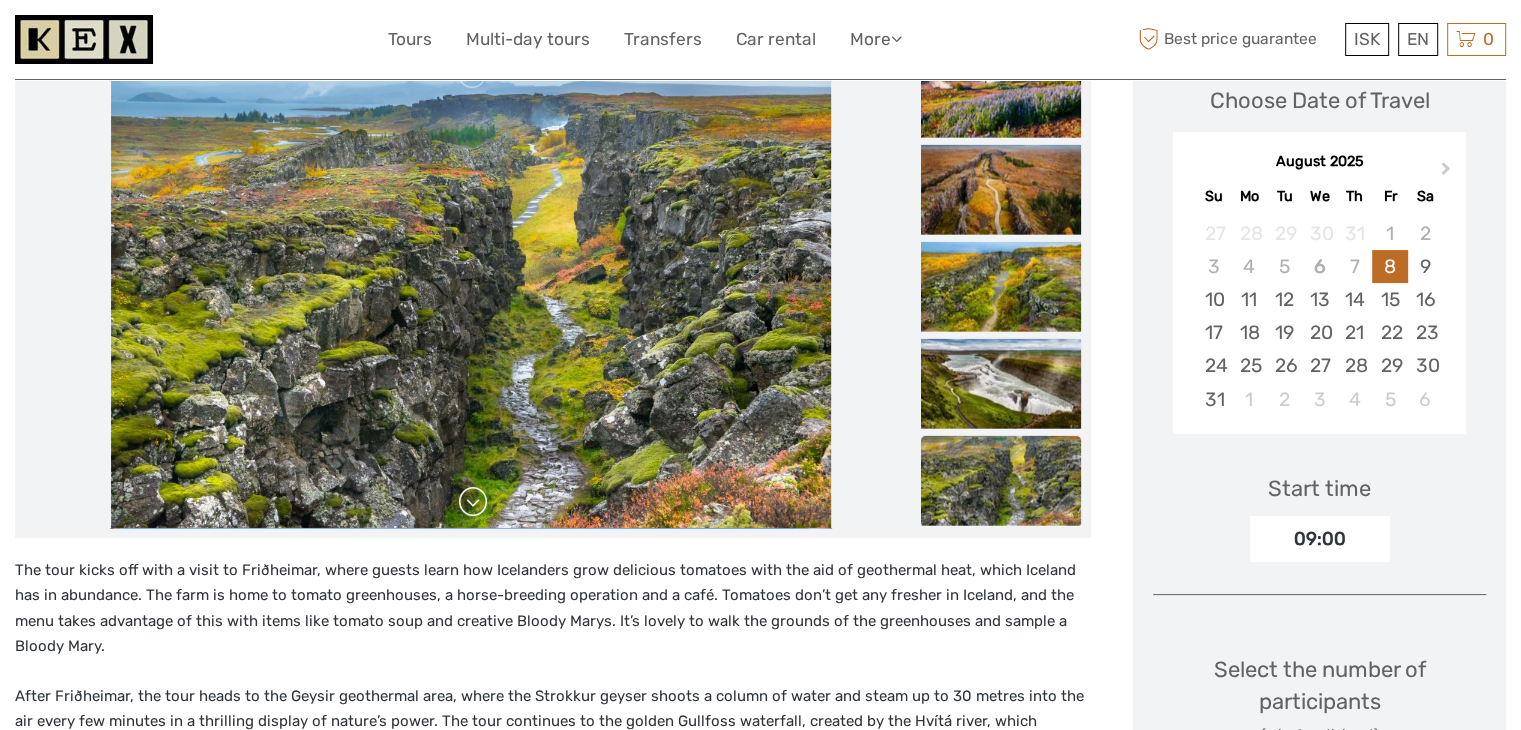 click at bounding box center (473, 502) 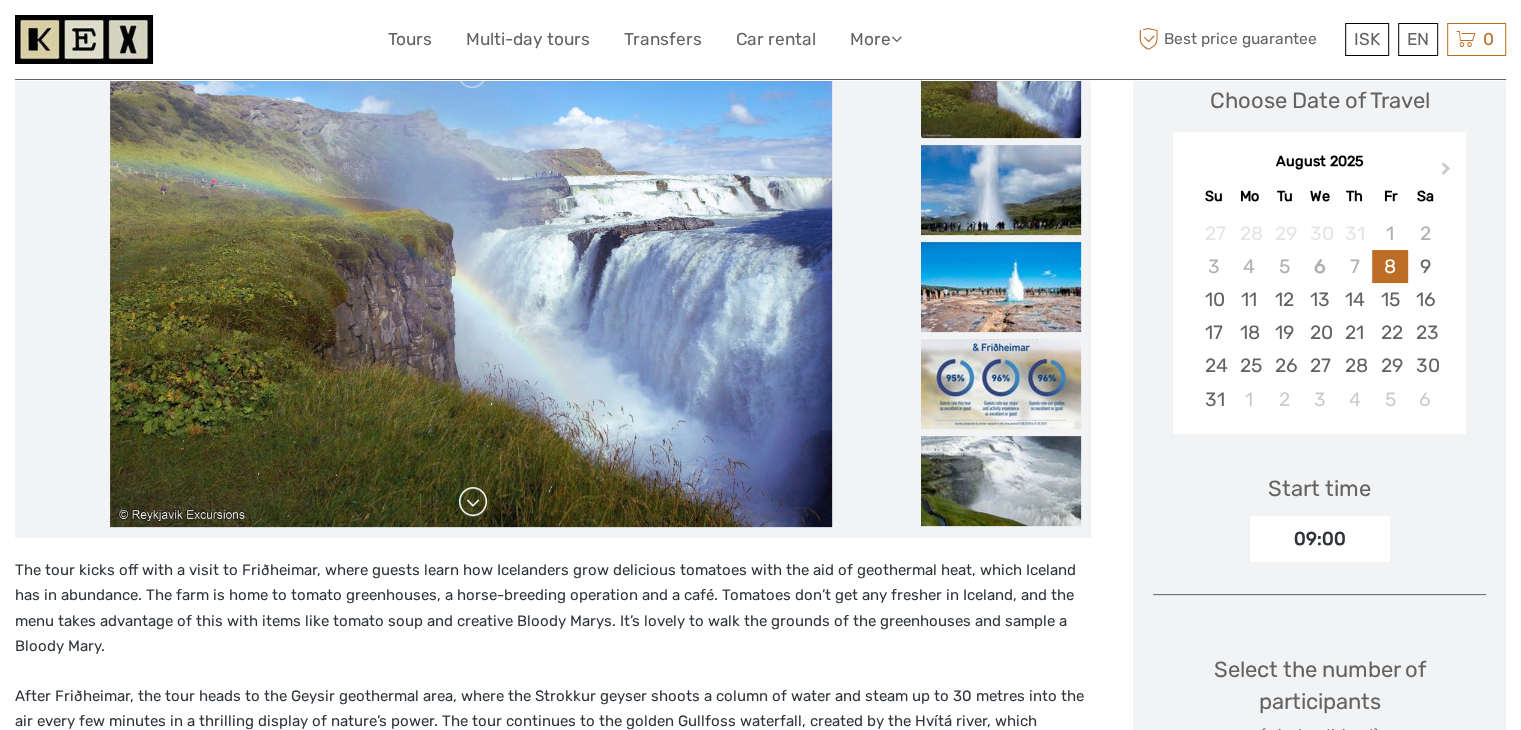 click at bounding box center [473, 502] 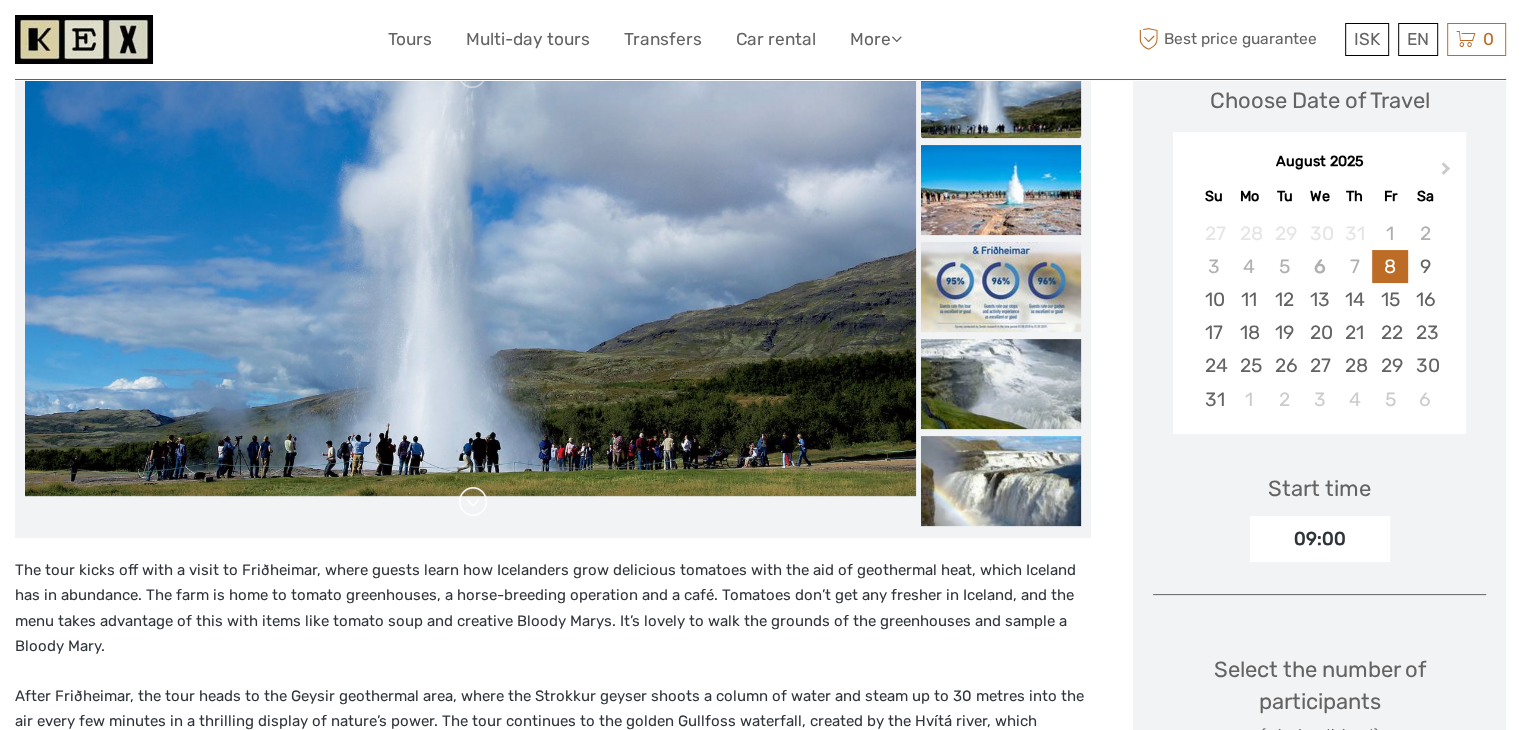 click at bounding box center [473, 502] 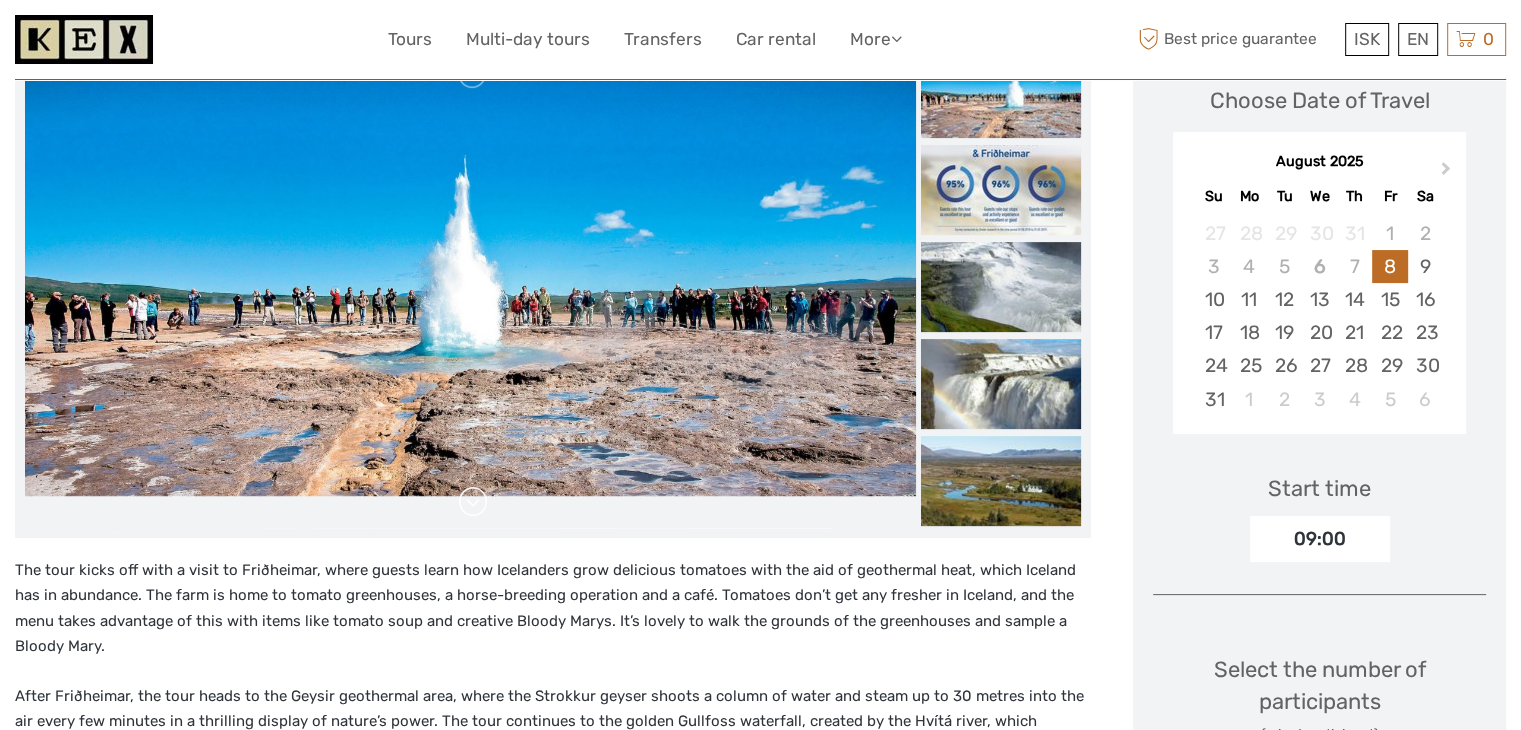 click at bounding box center [473, 502] 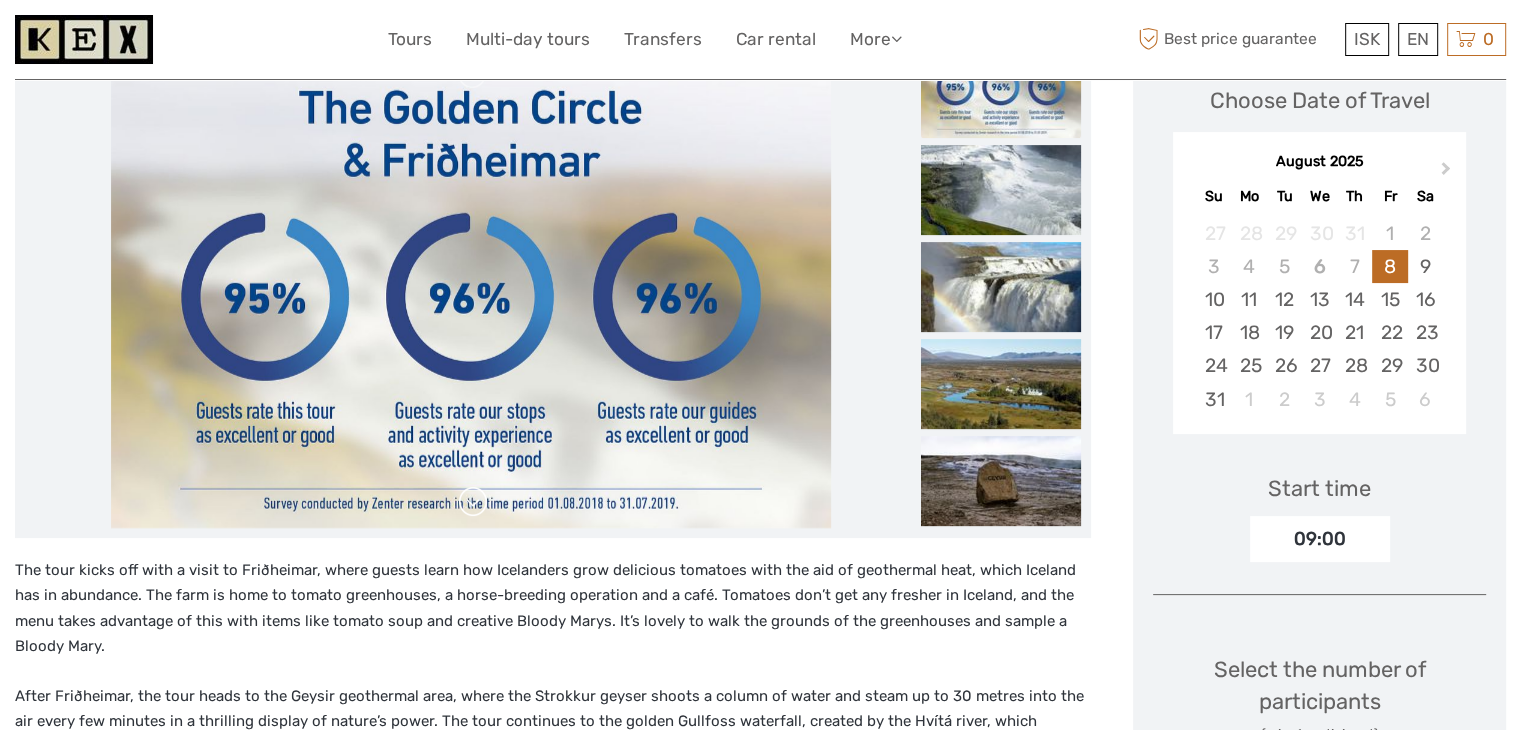 click at bounding box center [473, 502] 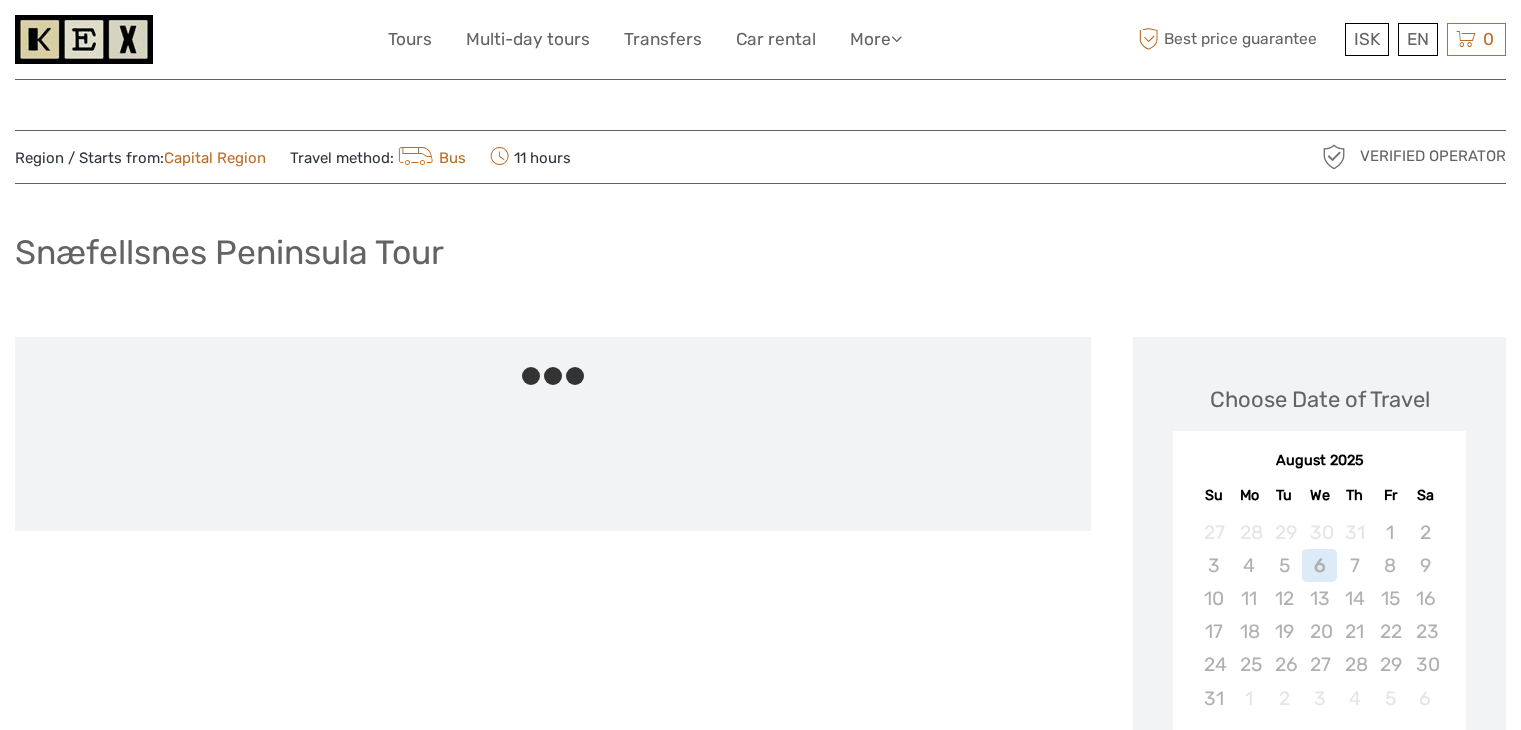 scroll, scrollTop: 0, scrollLeft: 0, axis: both 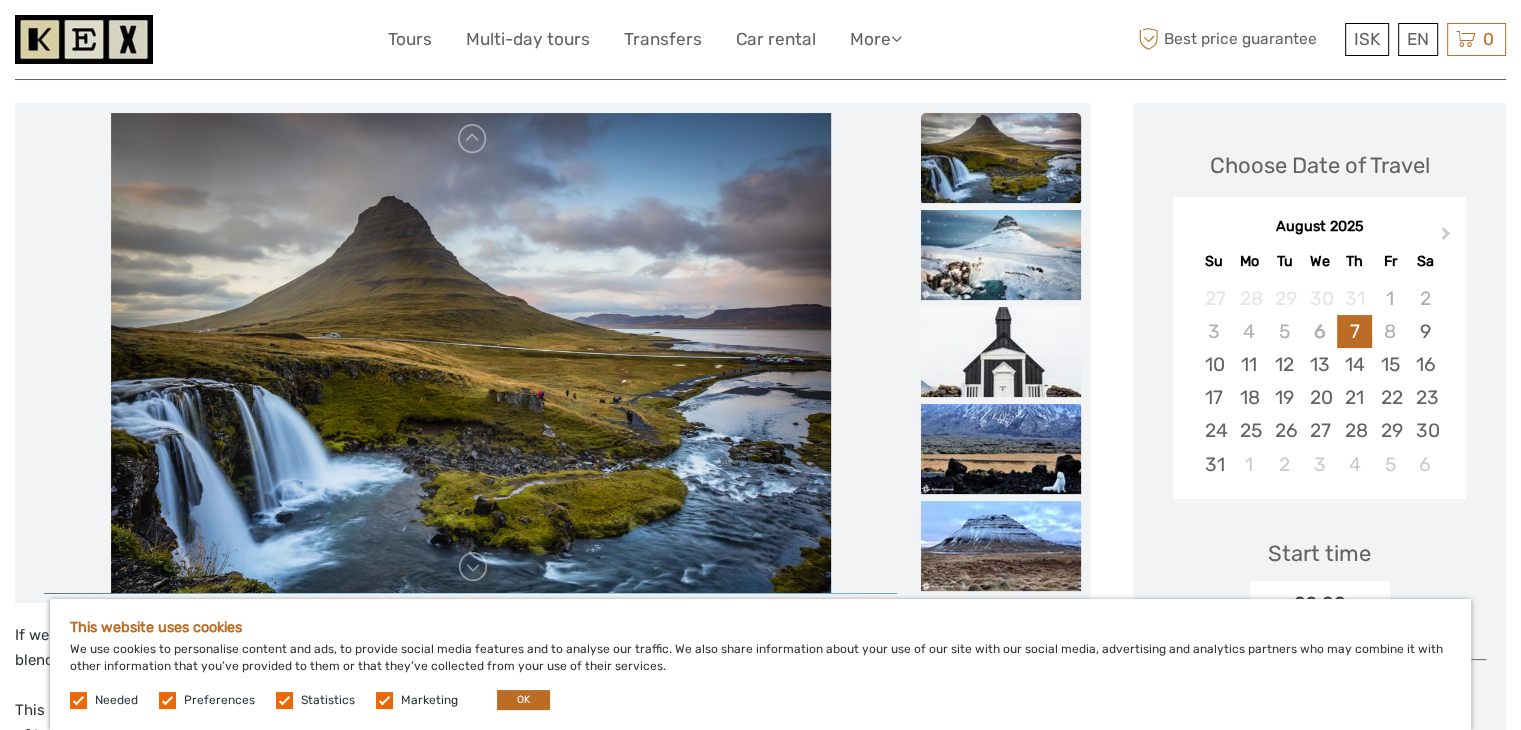 click on "This website uses cookies
We use cookies to personalise content and ads, to provide social media features and to analyse our traffic. We also share information about your use of our site with our social media, advertising and analytics partners who may combine it with other information that you’ve provided to them or that they’ve collected from your use of their services.
Needed
Preferences
Statistics
Marketing
OK" at bounding box center [760, 664] 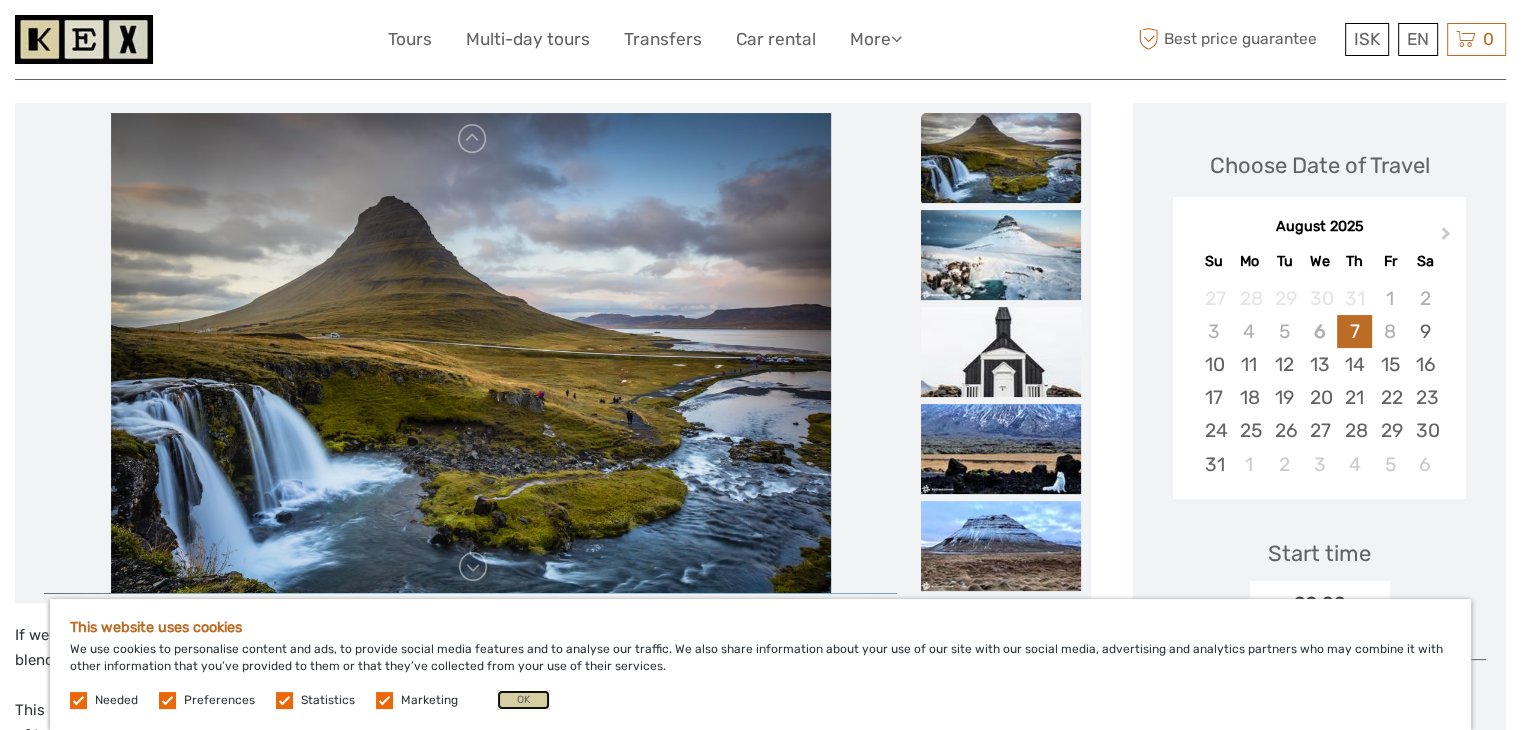 click on "OK" at bounding box center [523, 700] 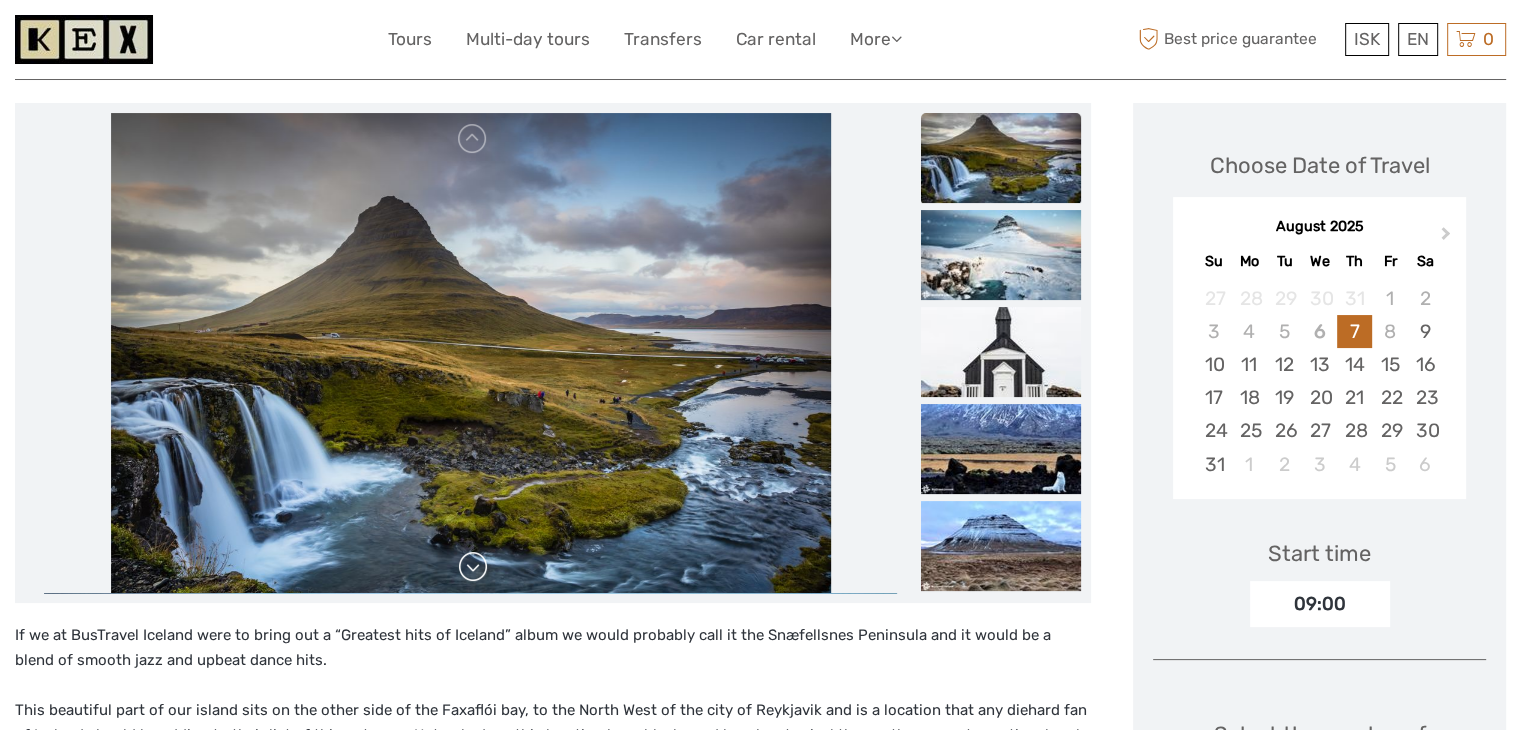 click at bounding box center (473, 567) 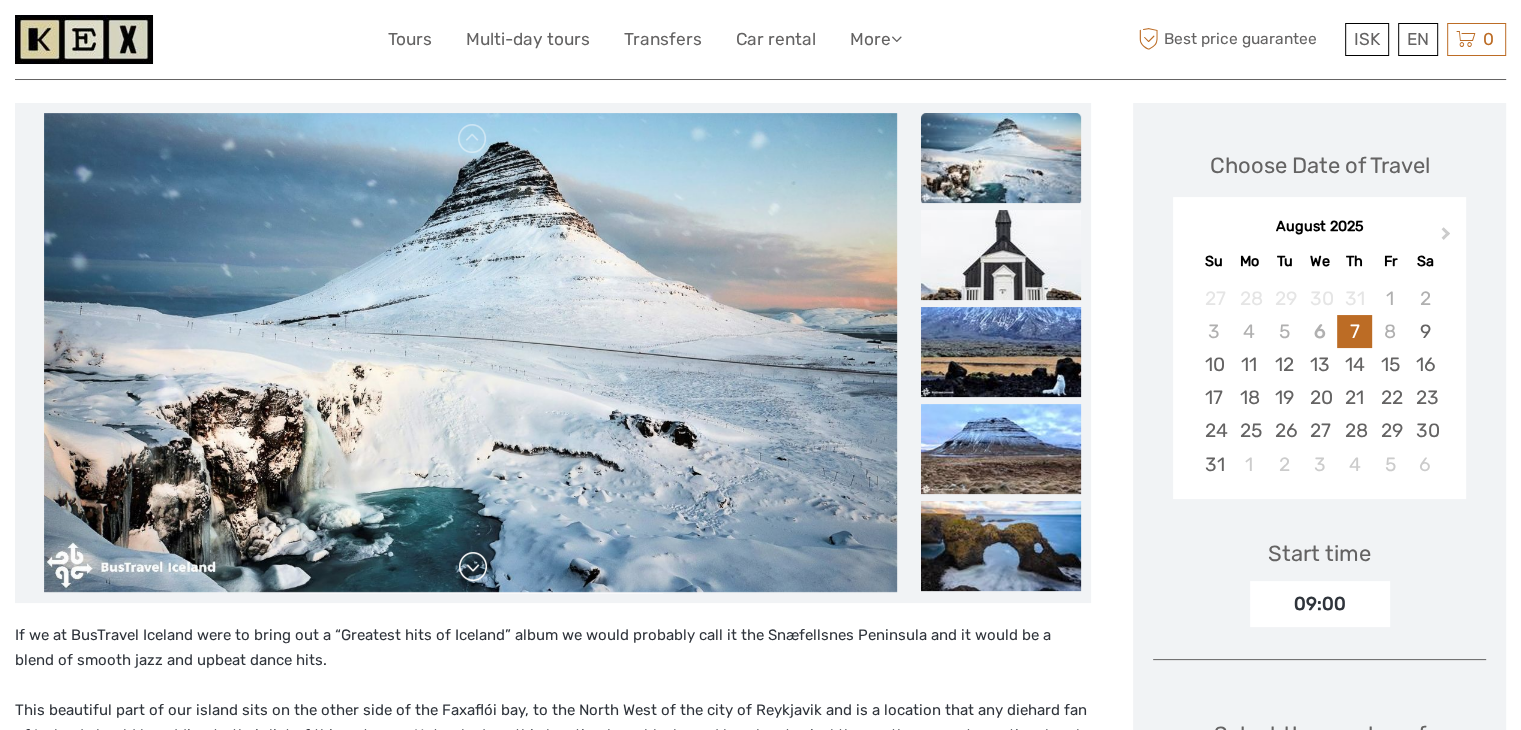 click at bounding box center [473, 567] 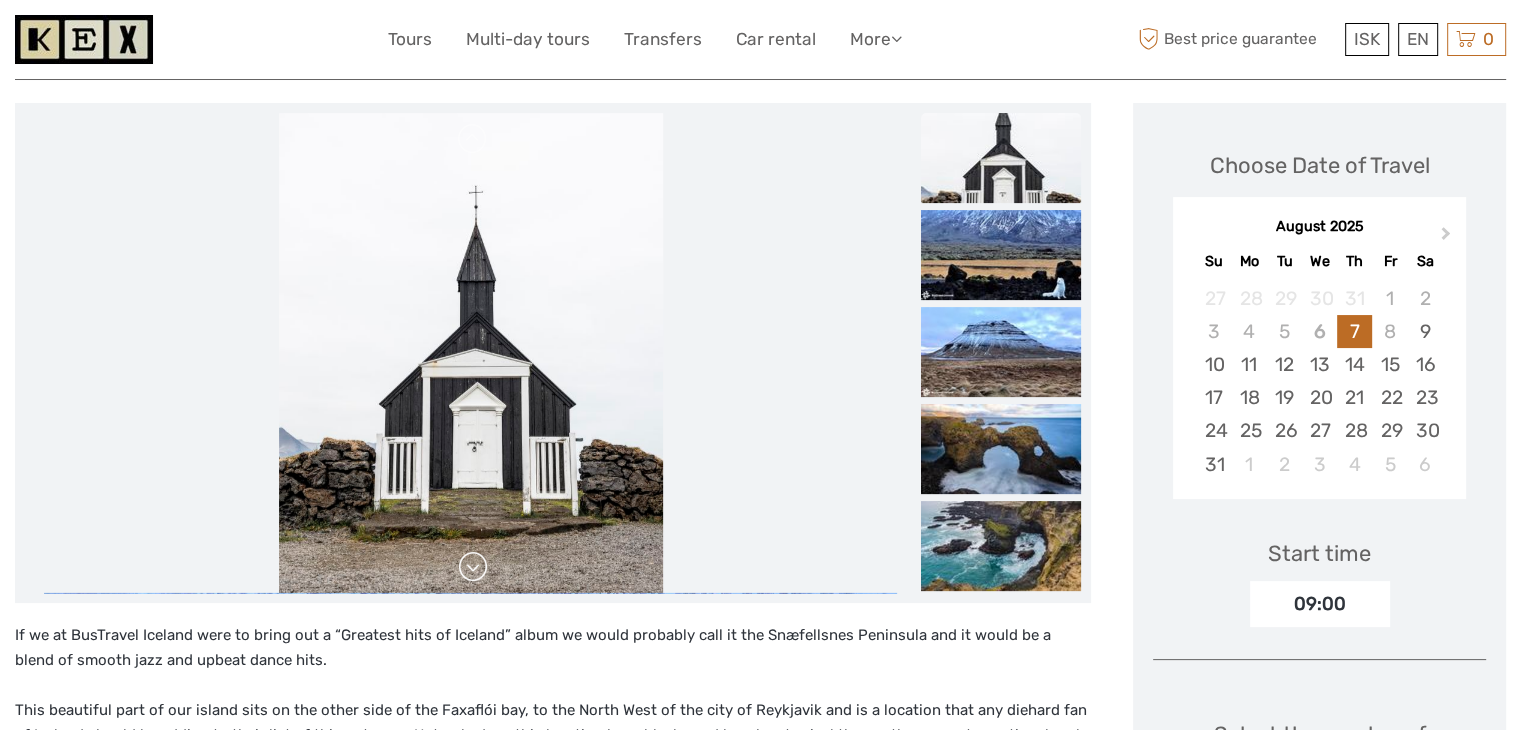 click at bounding box center (473, 567) 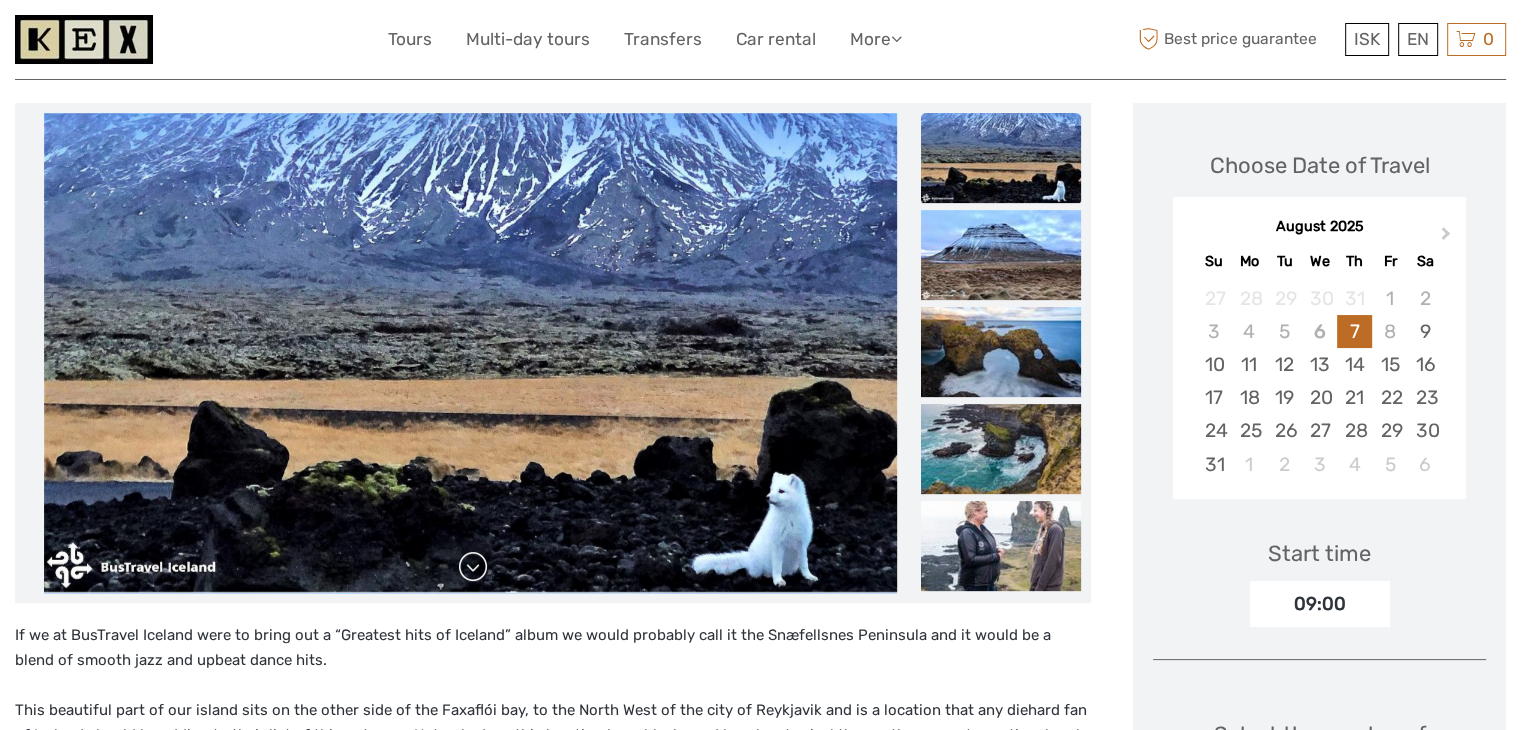 click at bounding box center [473, 567] 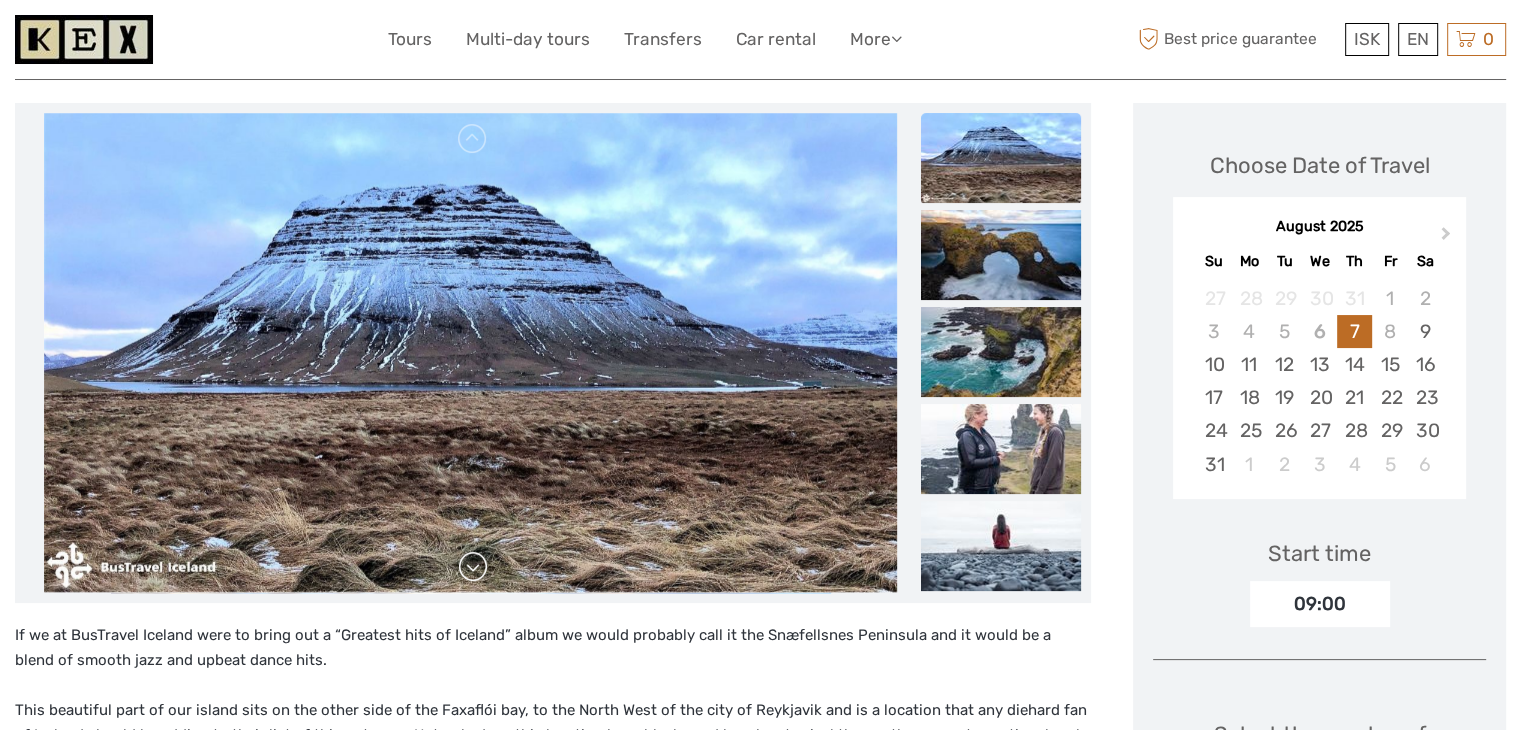 click at bounding box center [473, 567] 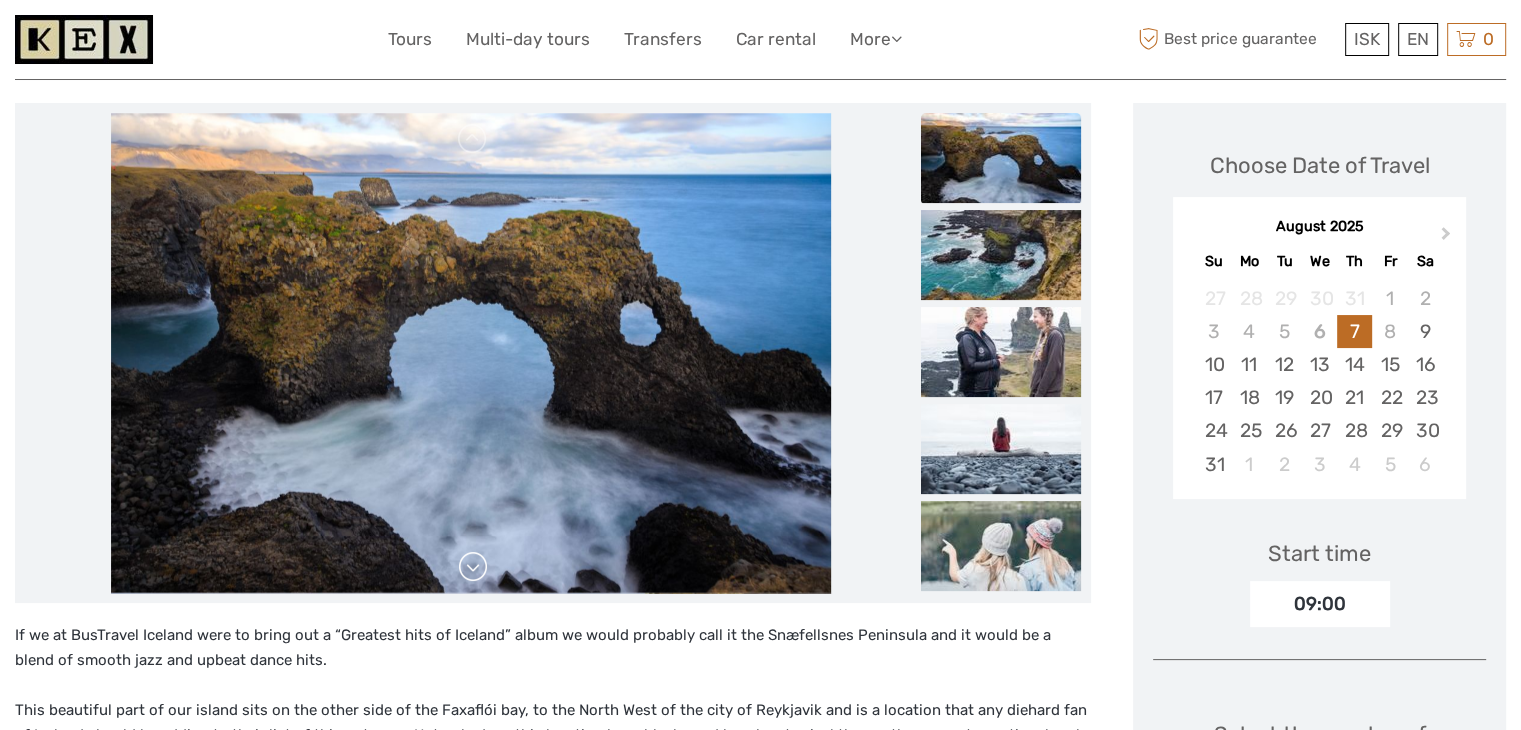 click at bounding box center [473, 567] 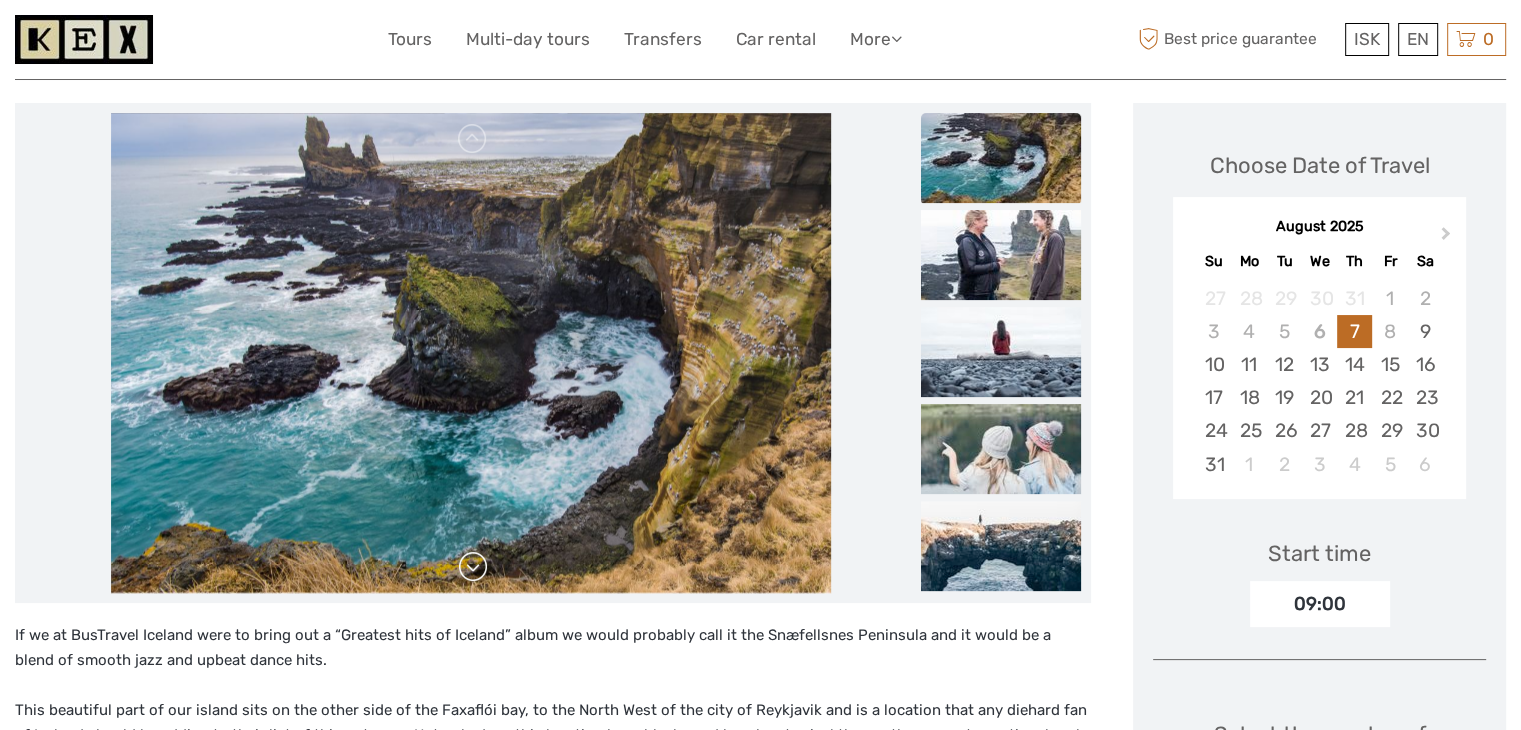 click at bounding box center (473, 567) 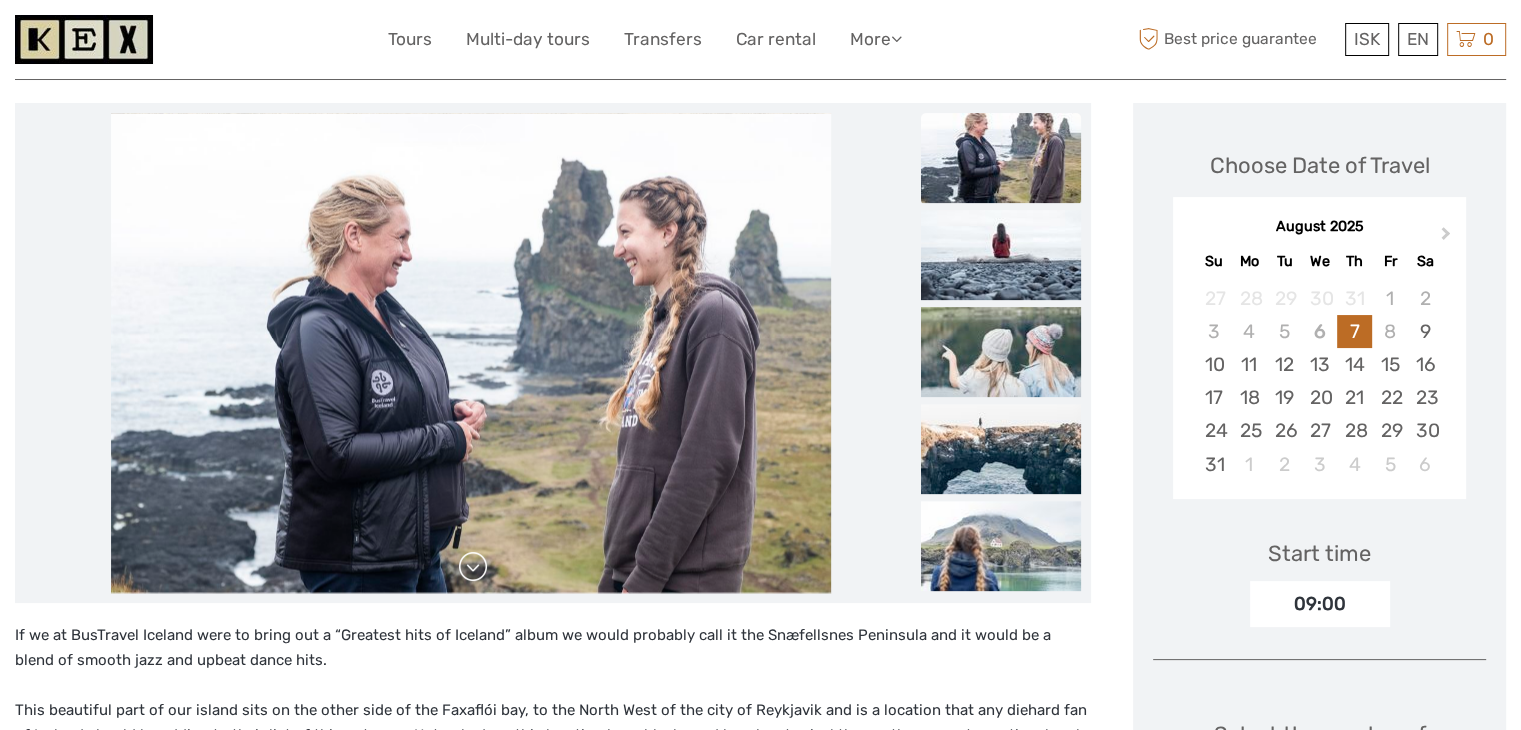 click at bounding box center (473, 567) 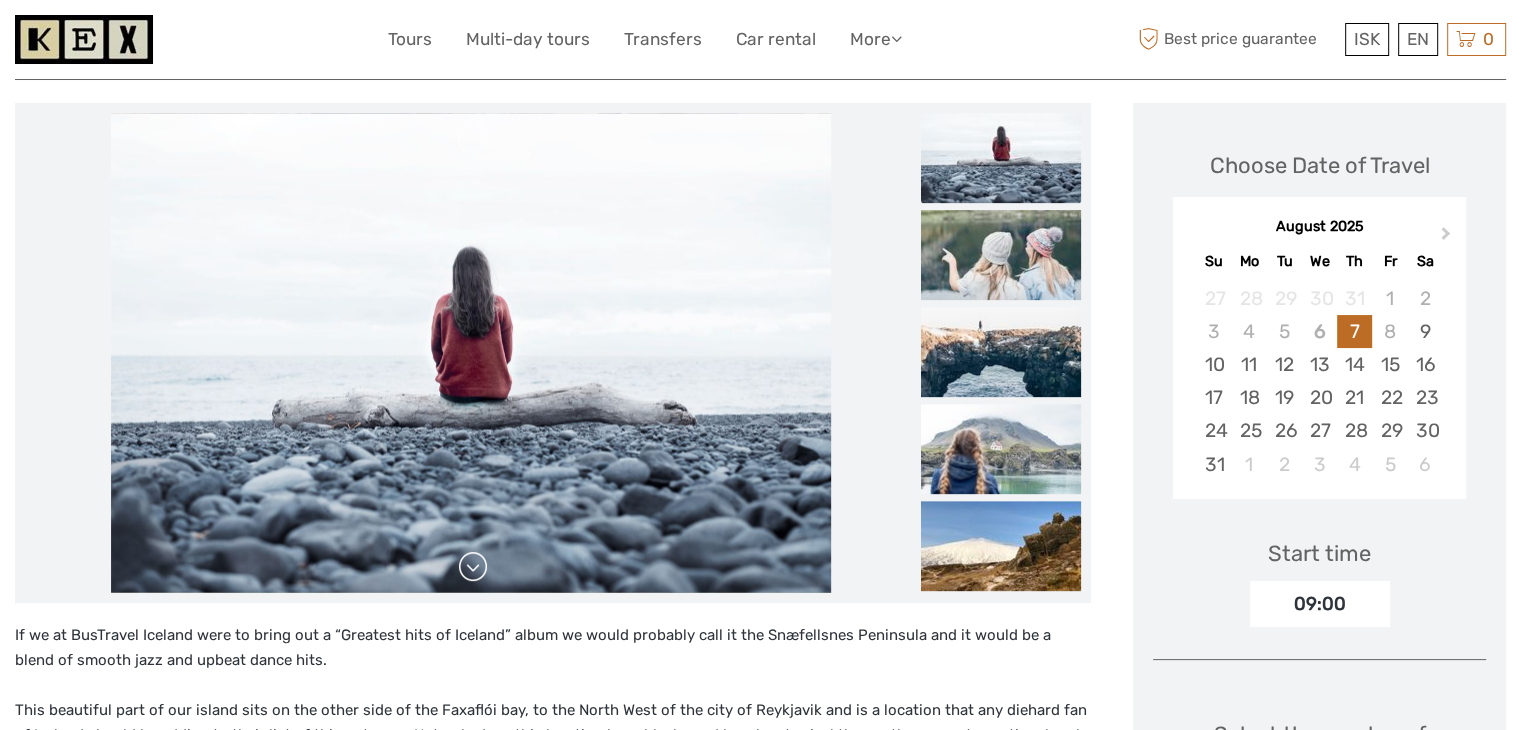 click at bounding box center [473, 567] 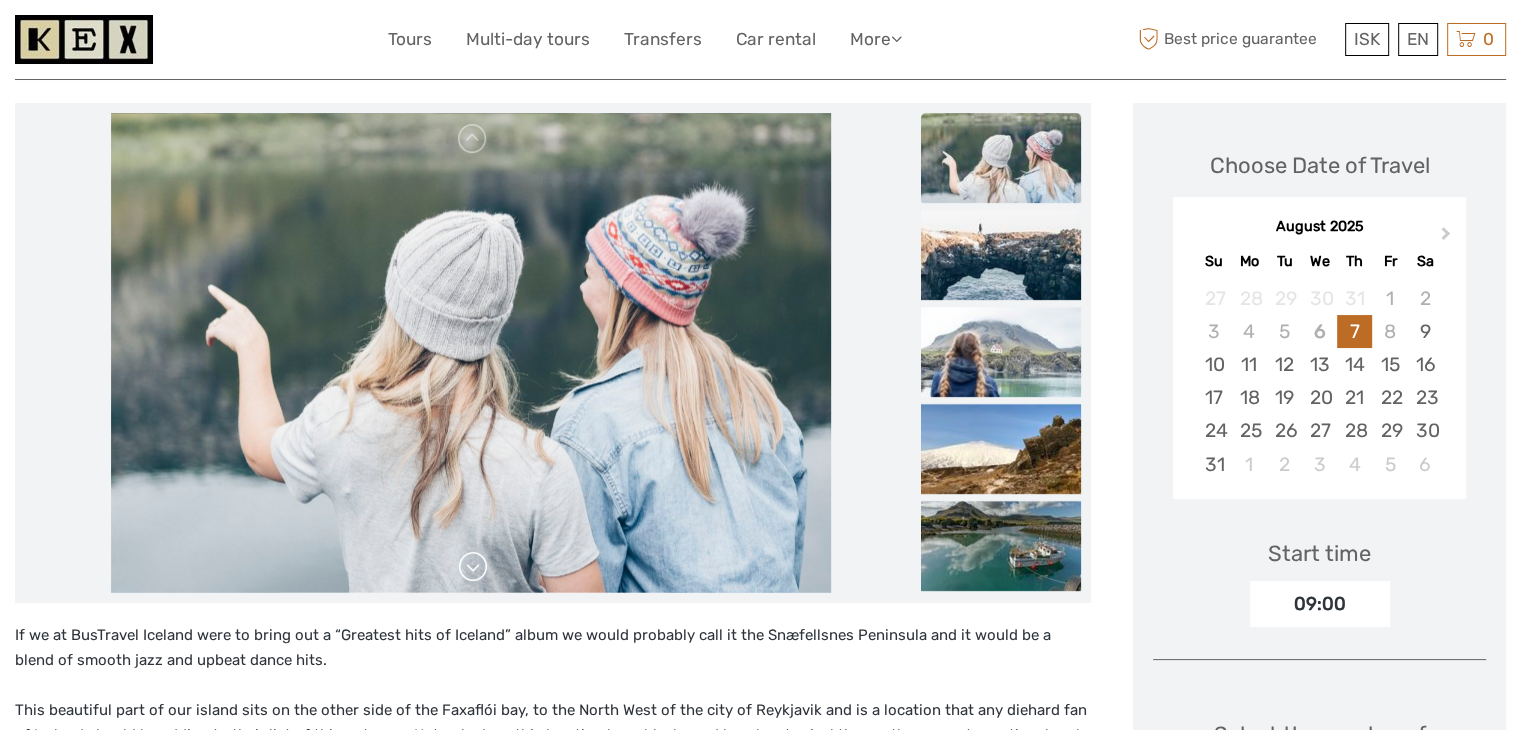 click at bounding box center [473, 567] 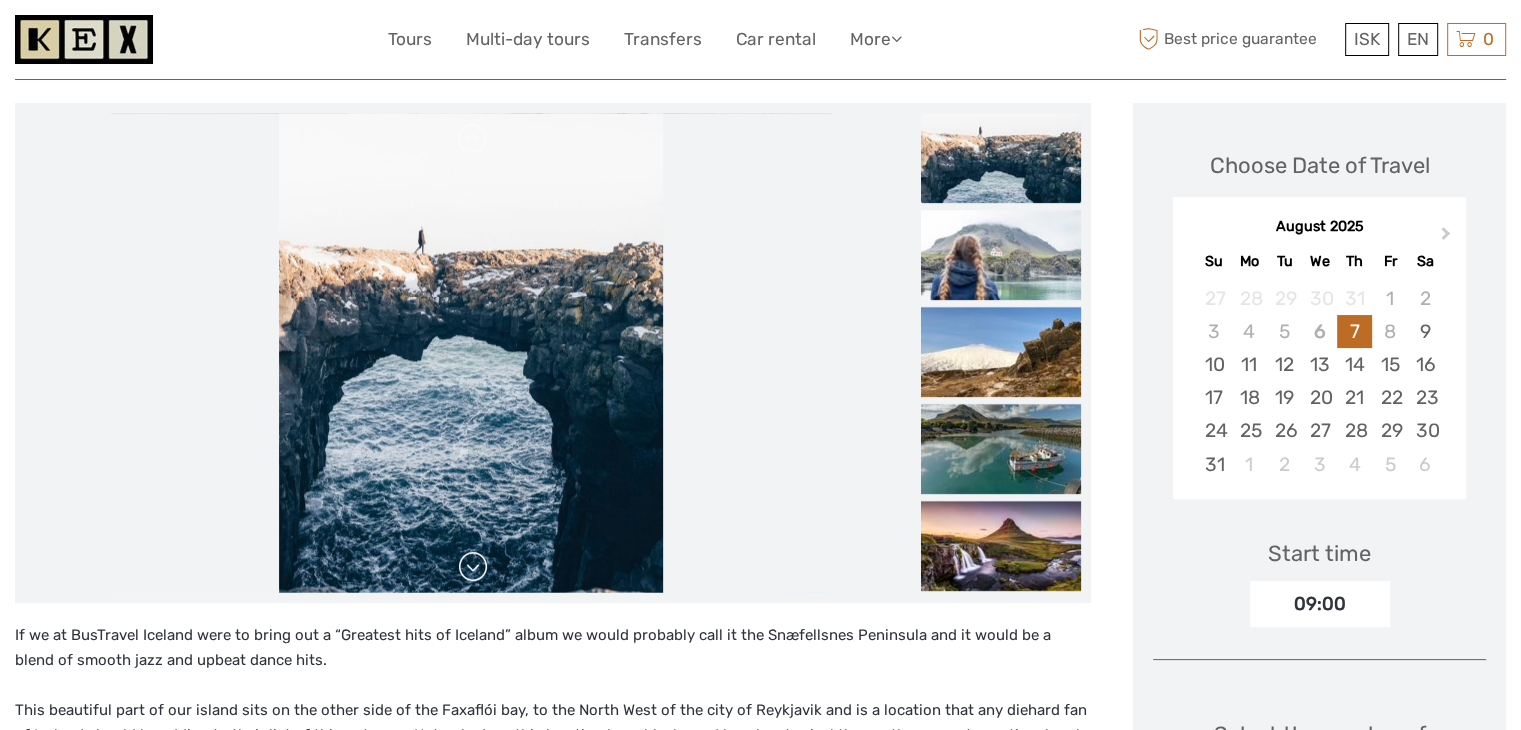 click at bounding box center [473, 567] 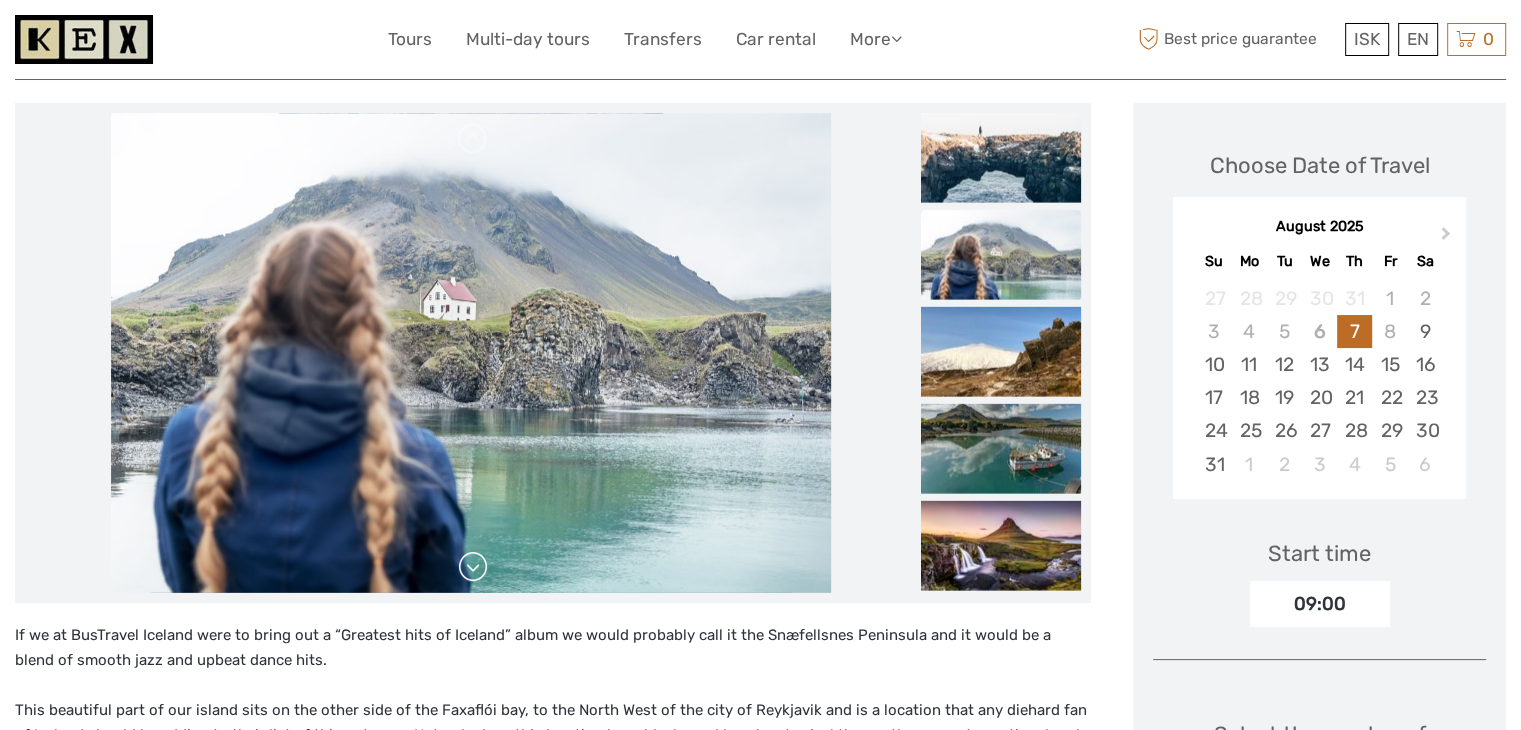 click at bounding box center (473, 567) 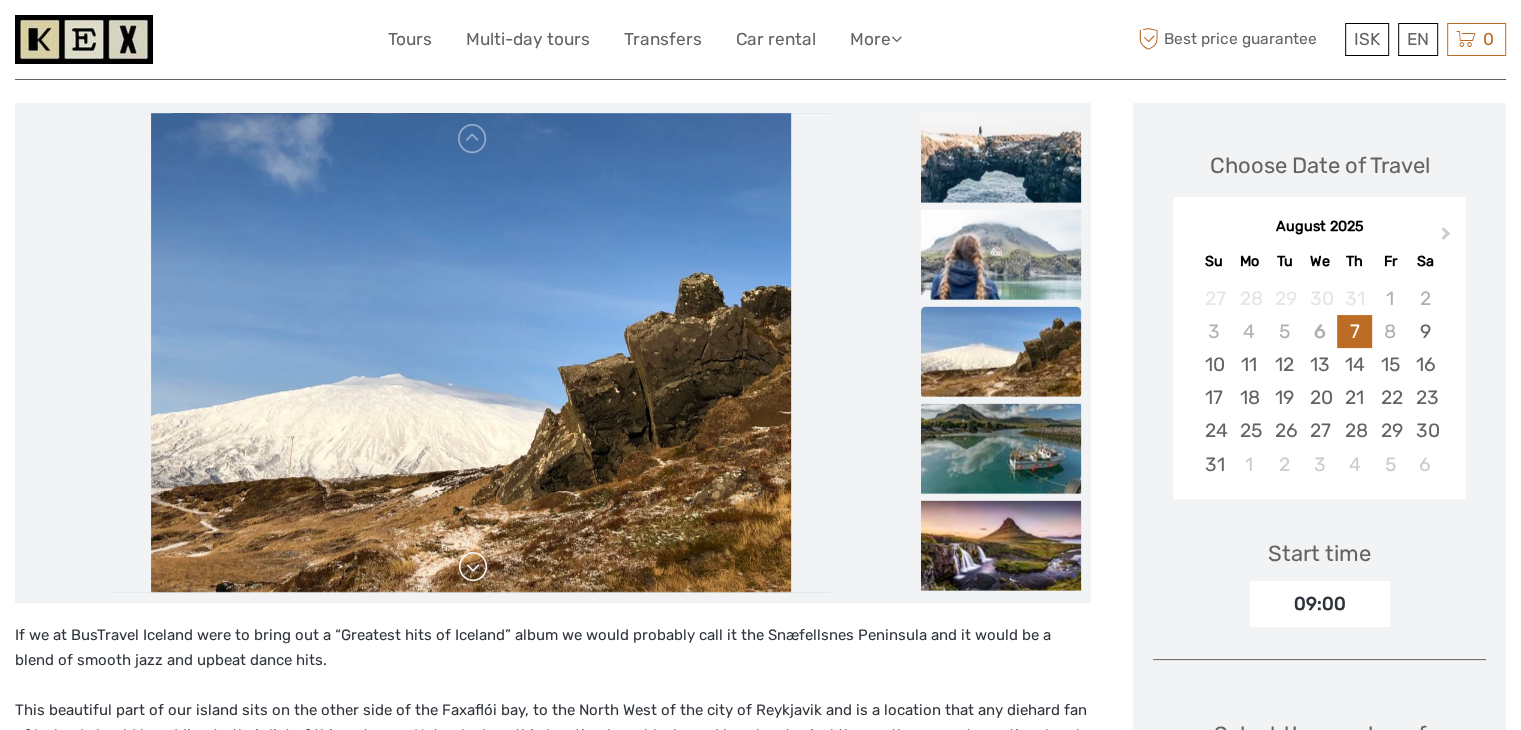 click at bounding box center [473, 567] 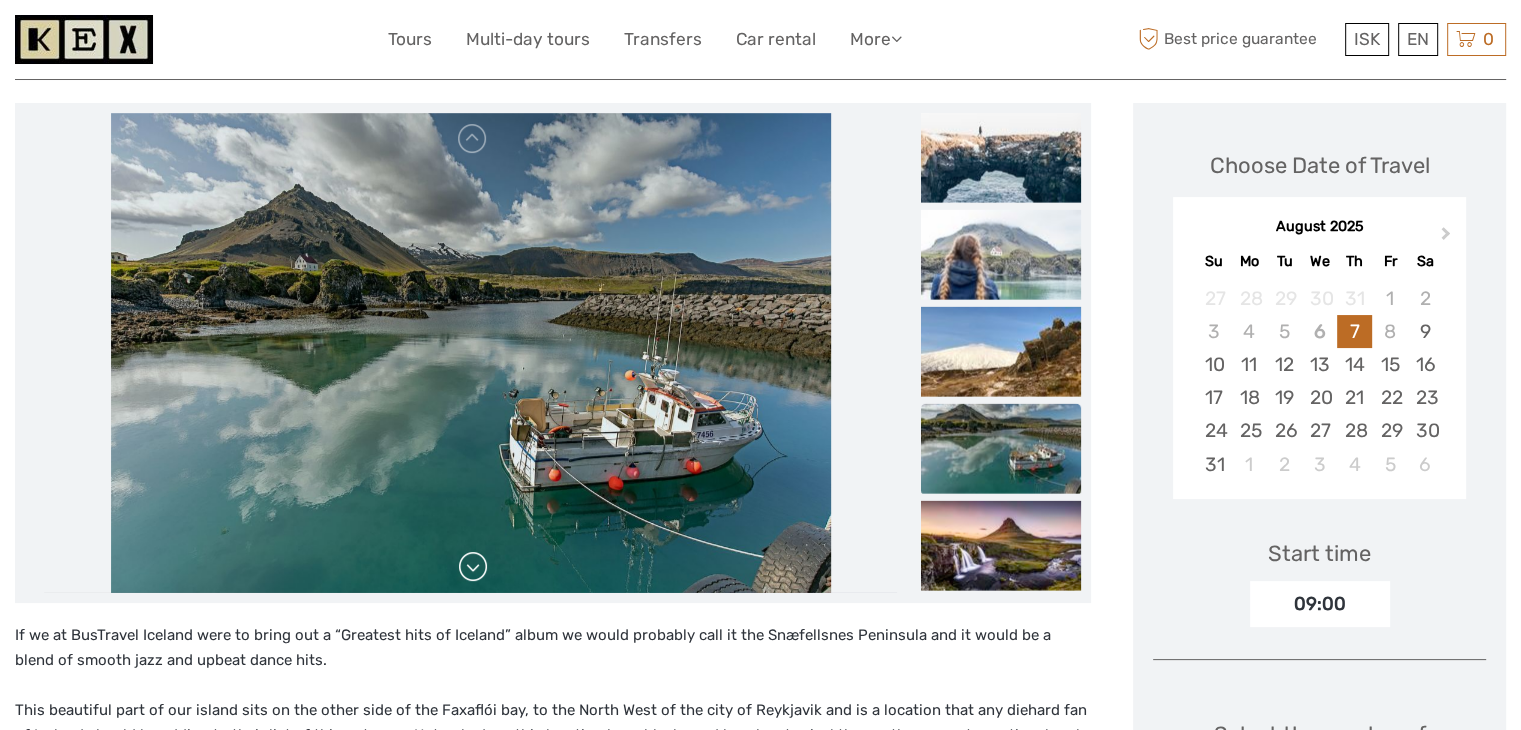 click at bounding box center [473, 567] 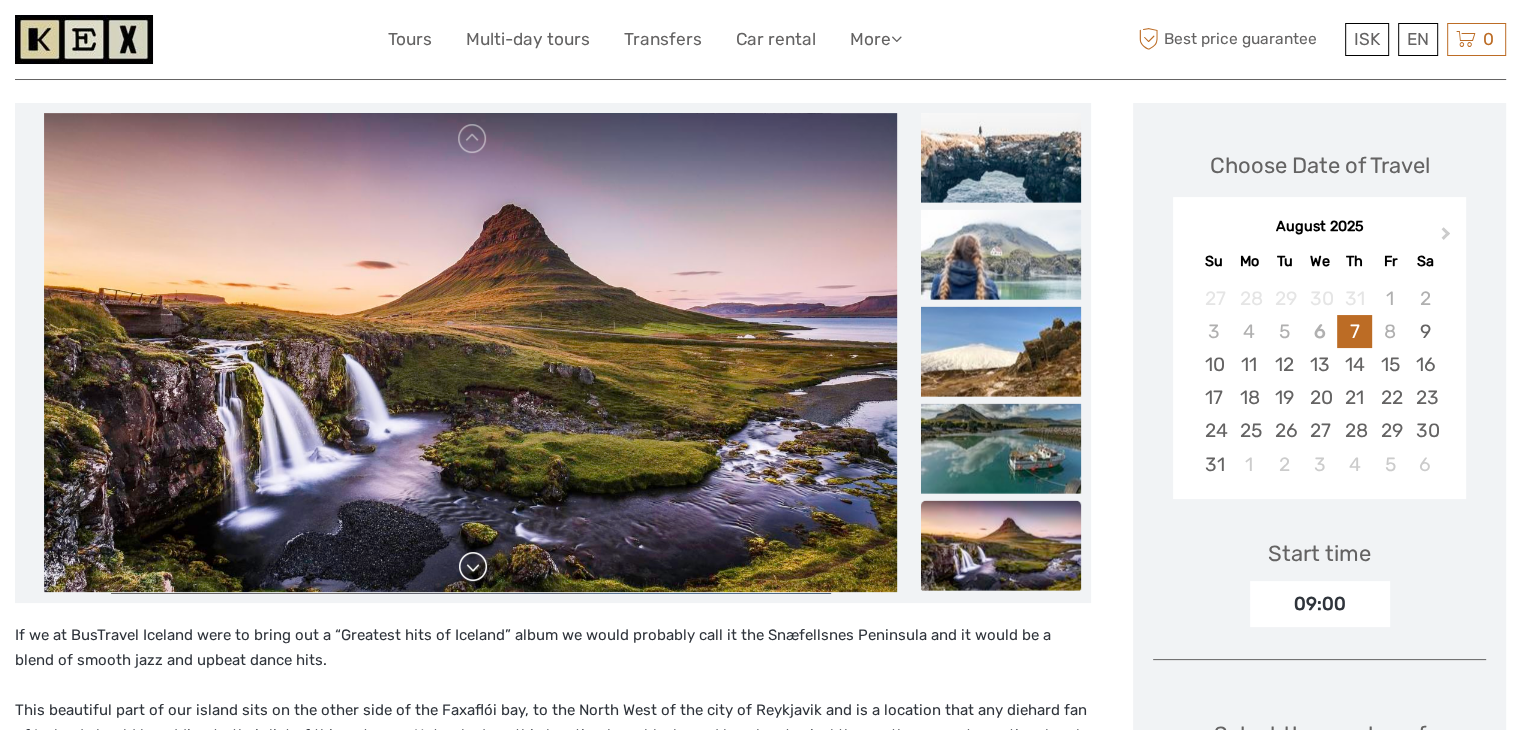 click at bounding box center [473, 567] 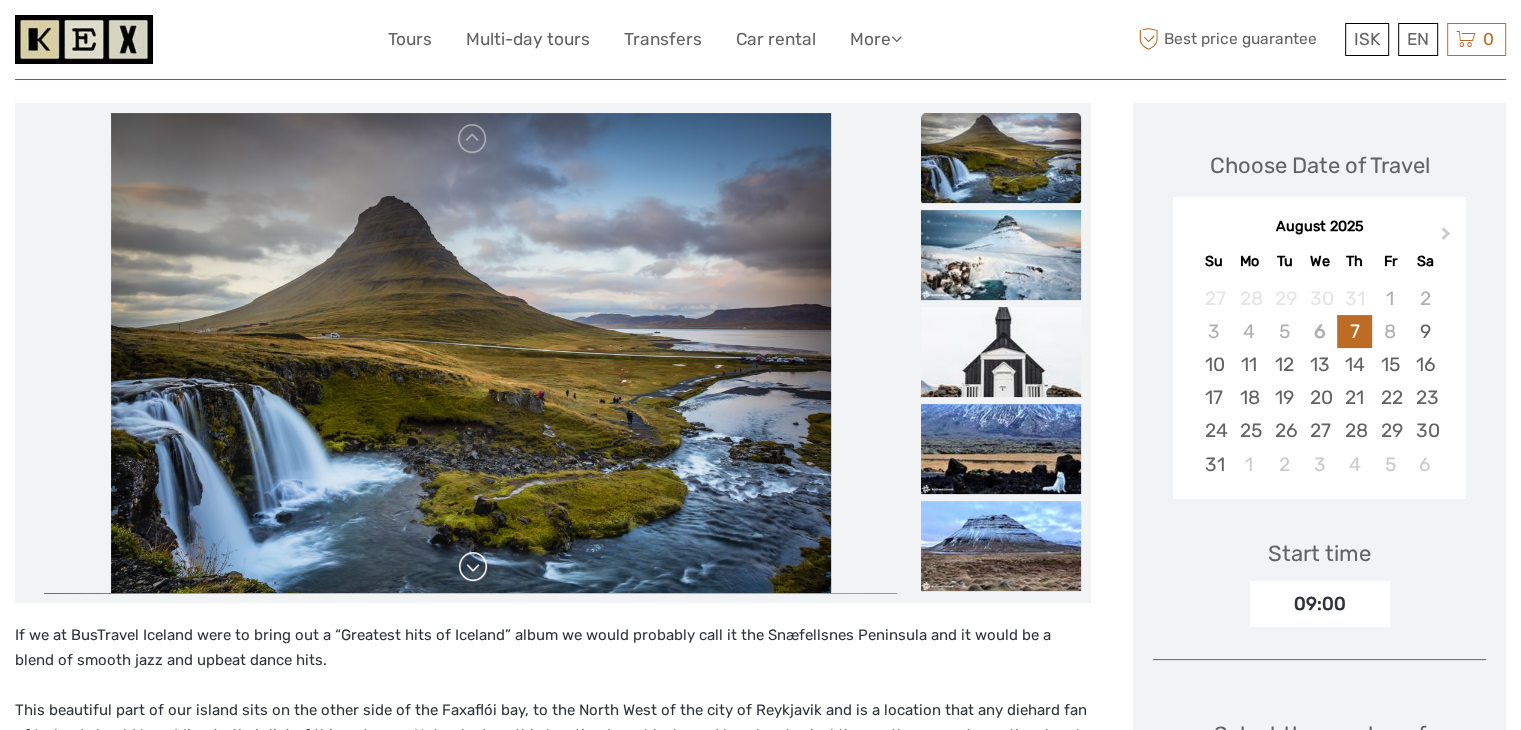 click at bounding box center (473, 567) 